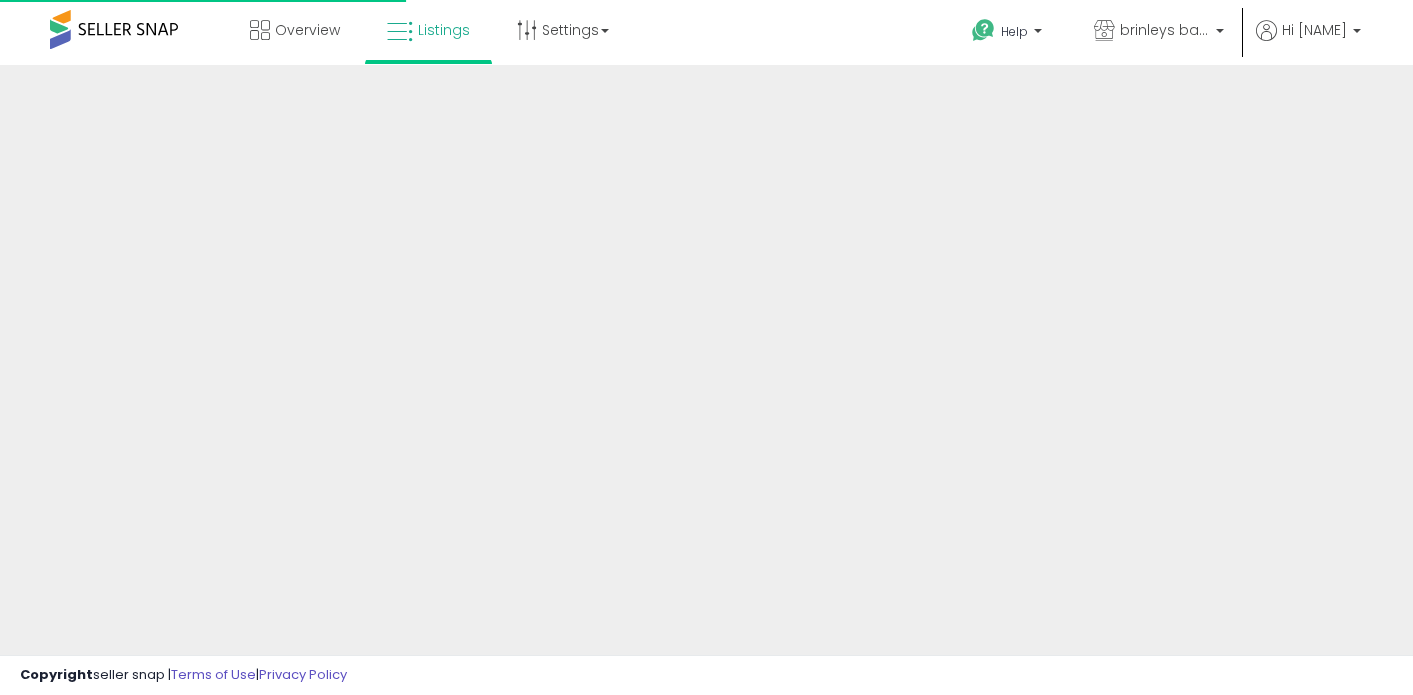 scroll, scrollTop: 0, scrollLeft: 0, axis: both 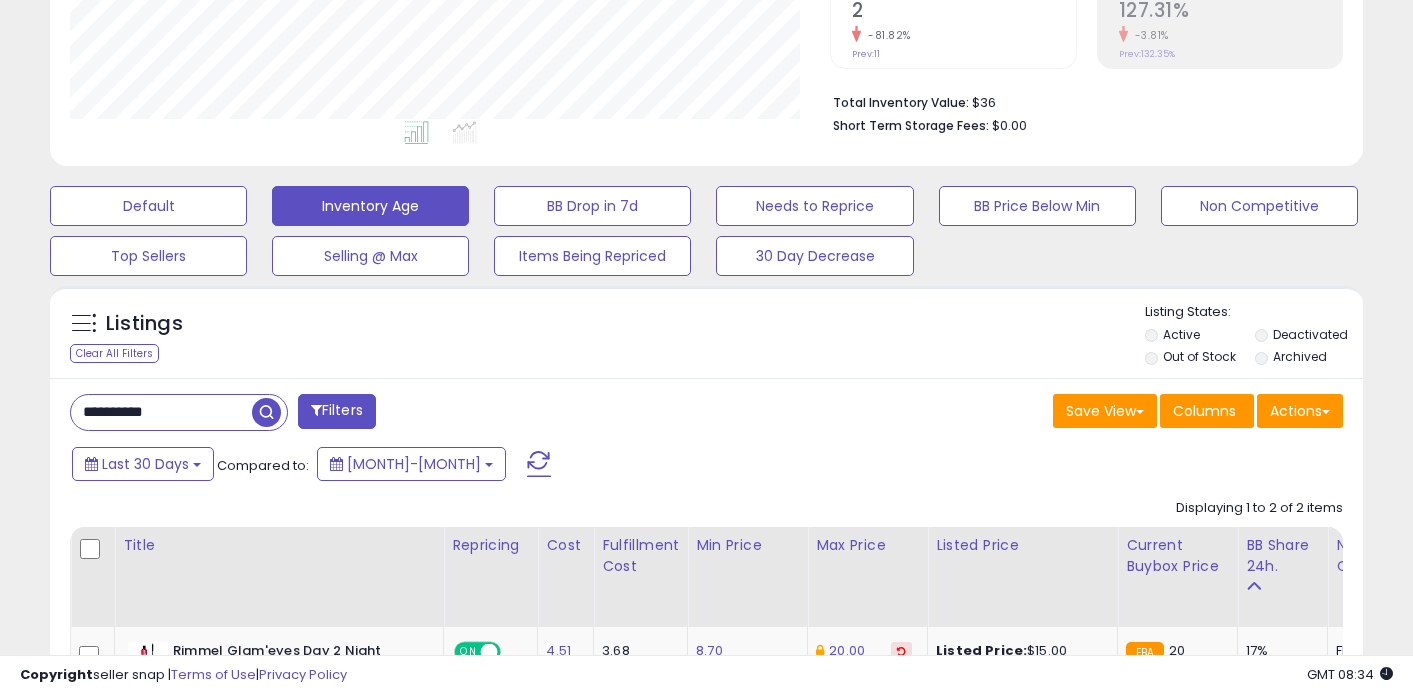 click on "**********" at bounding box center (161, 412) 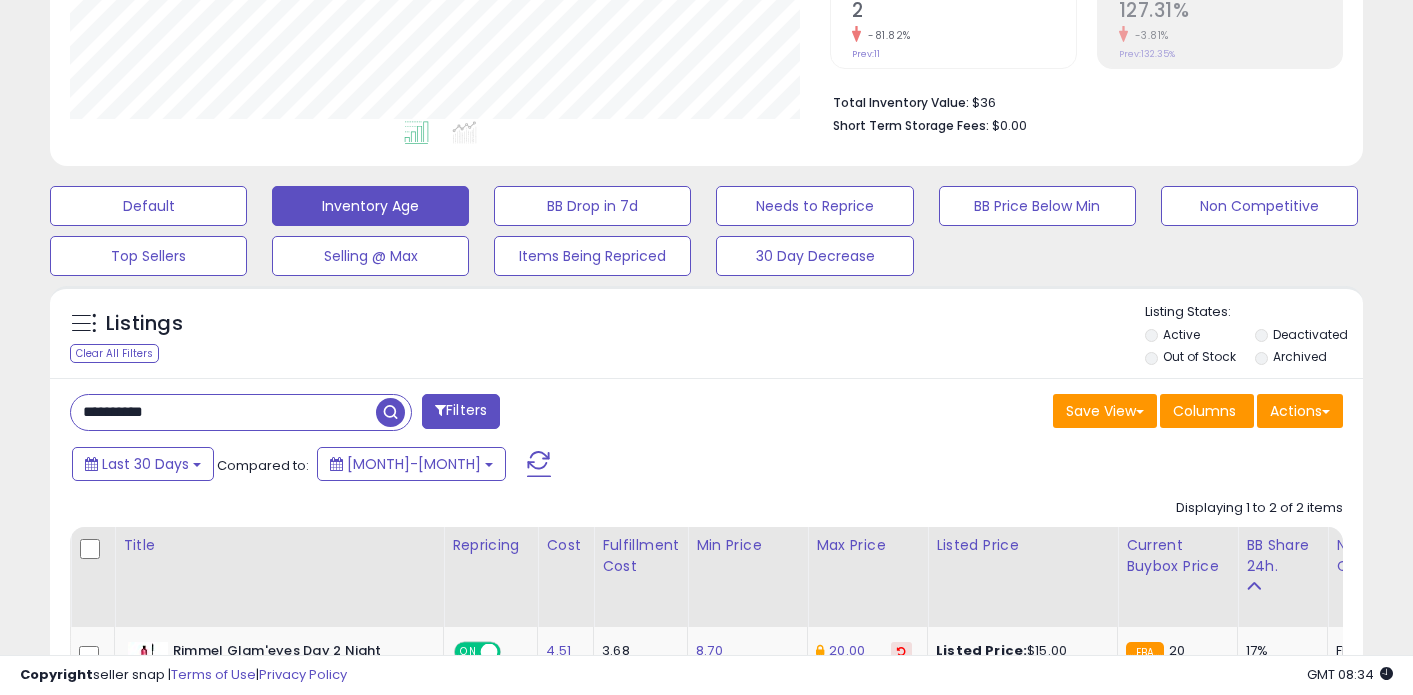 paste on "**********" 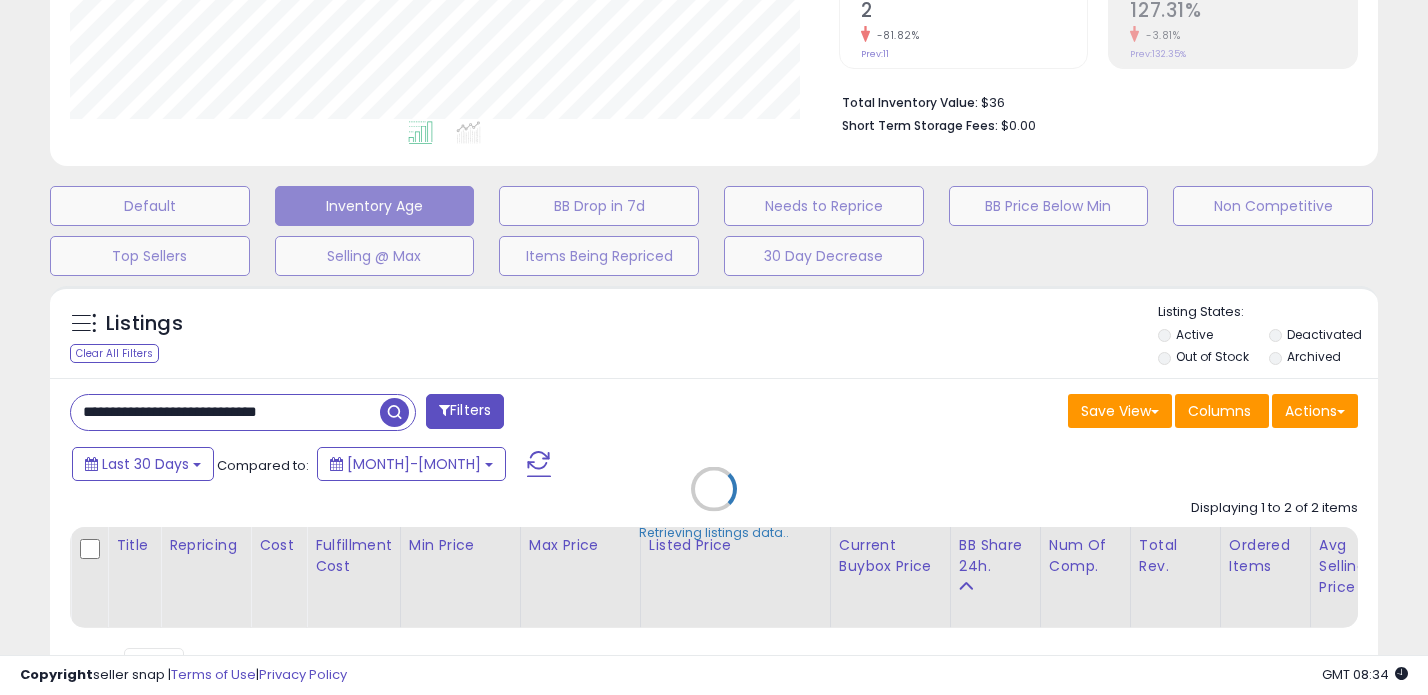 scroll, scrollTop: 999590, scrollLeft: 999231, axis: both 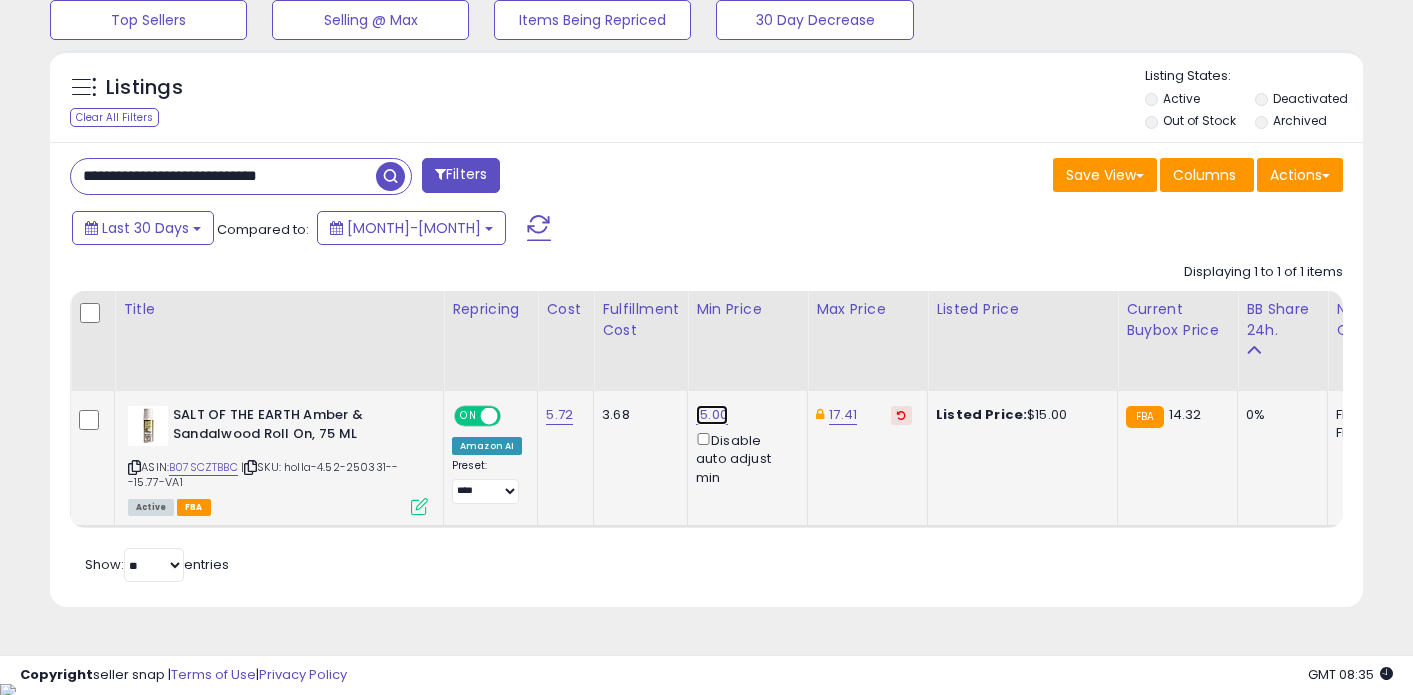 click on "15.00" at bounding box center [712, 415] 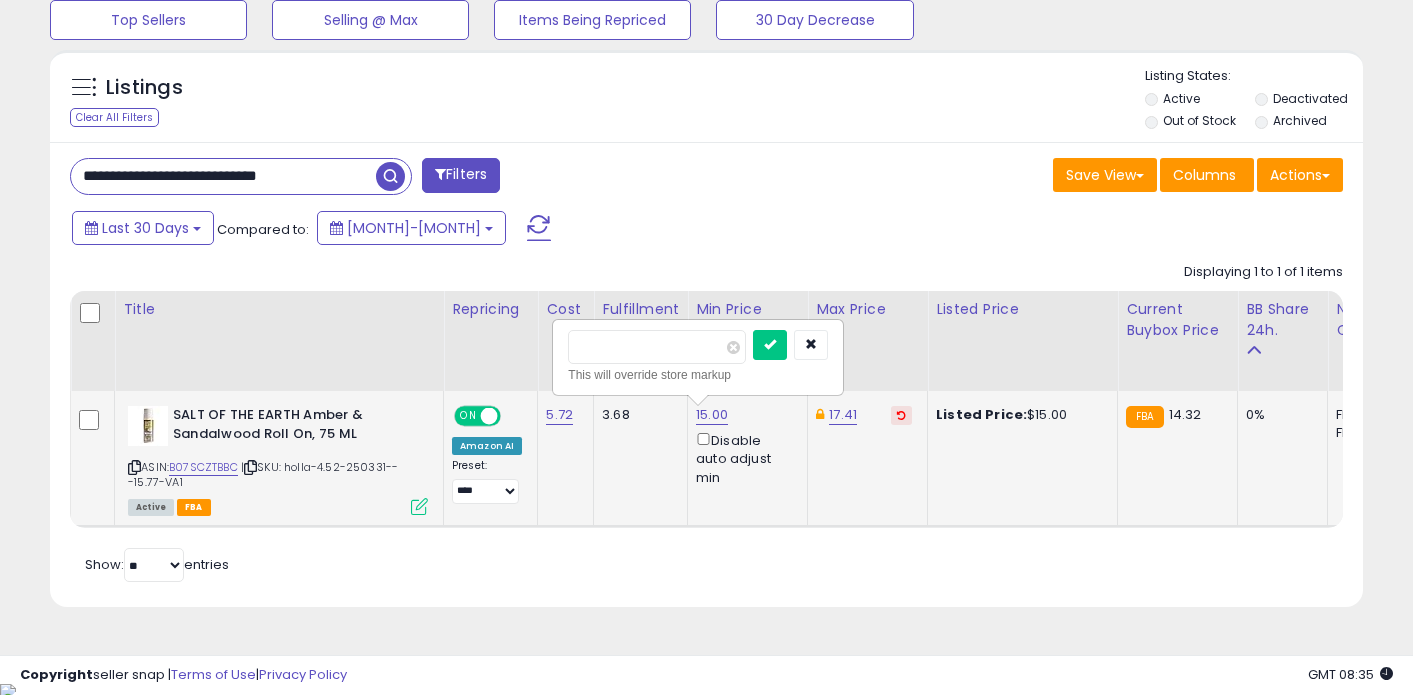 click on "*****" at bounding box center (657, 347) 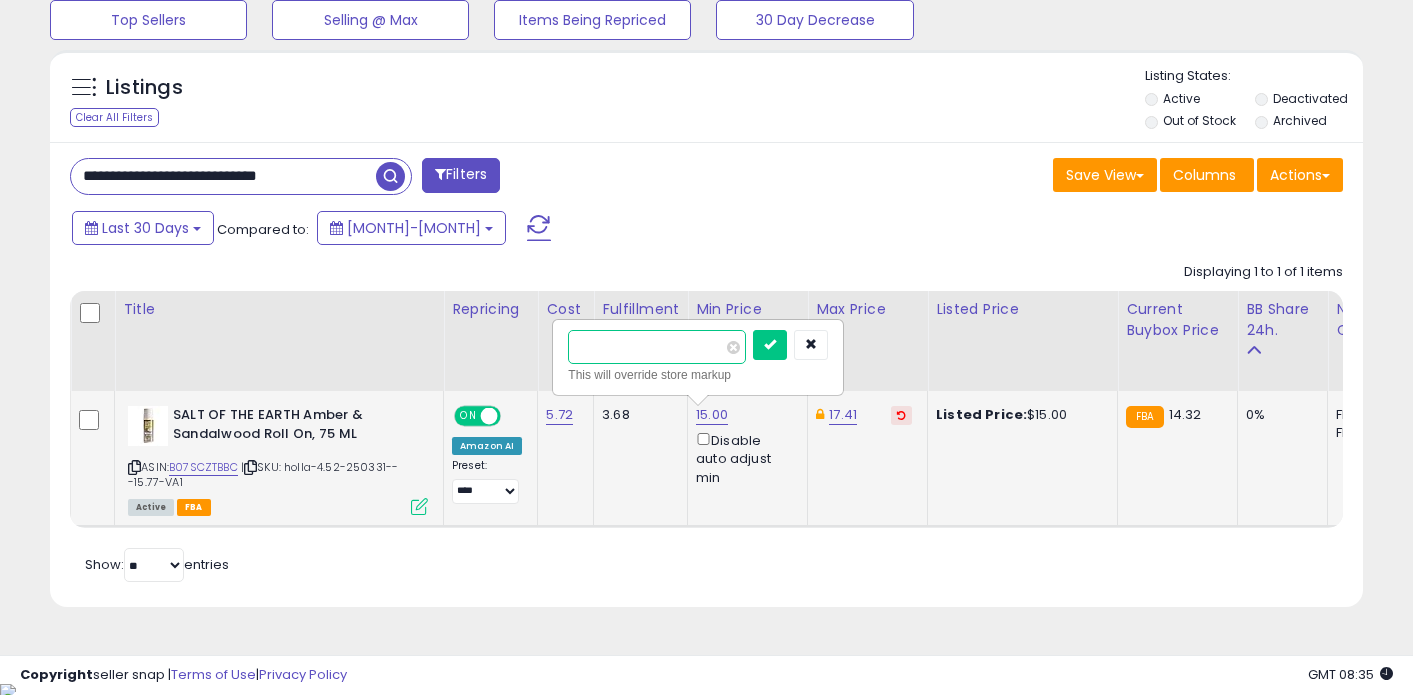 click at bounding box center [770, 345] 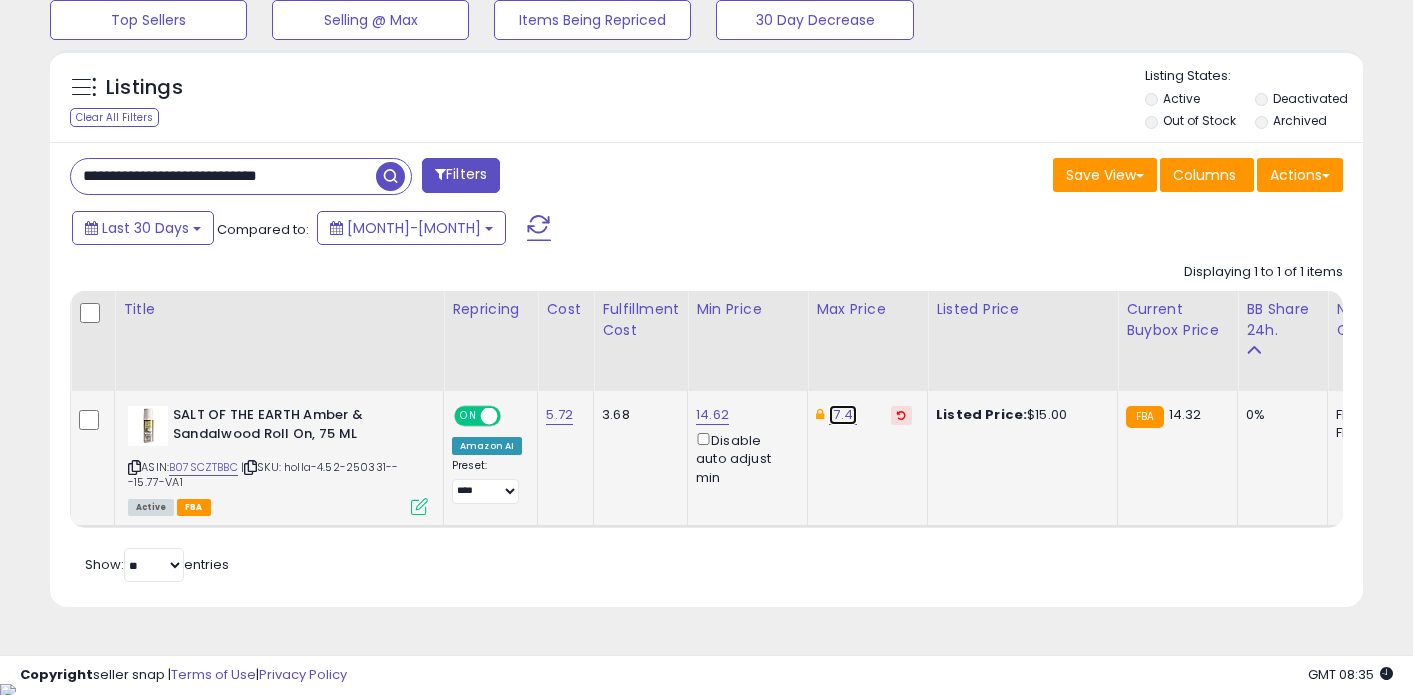 click on "17.41" at bounding box center (843, 415) 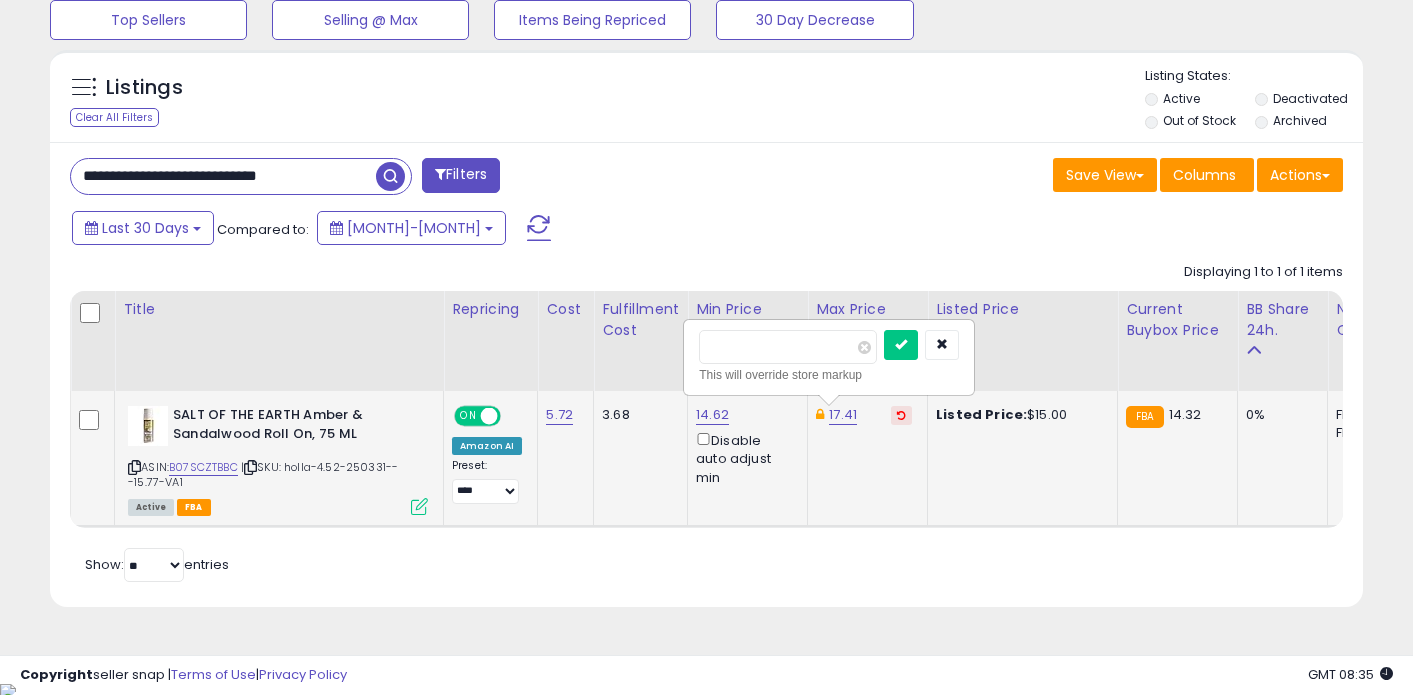 click on "*****" at bounding box center (788, 347) 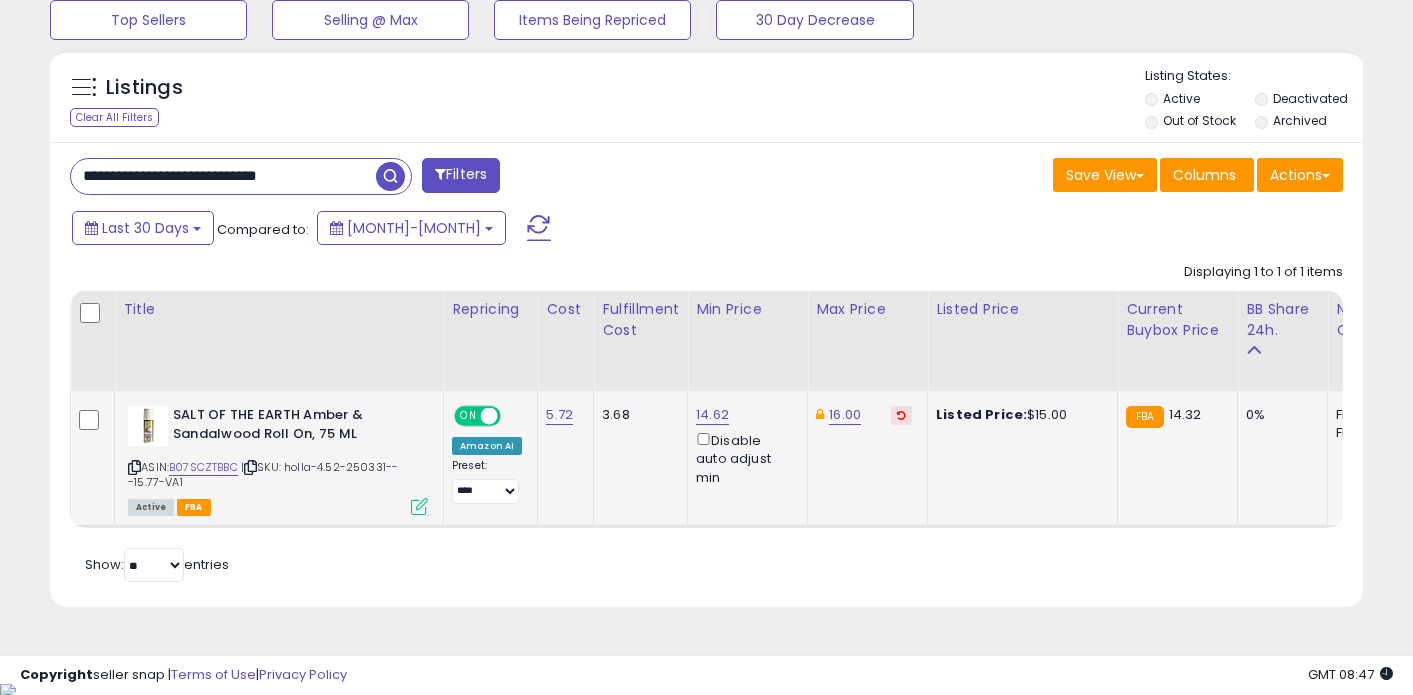 click on "**********" at bounding box center [223, 176] 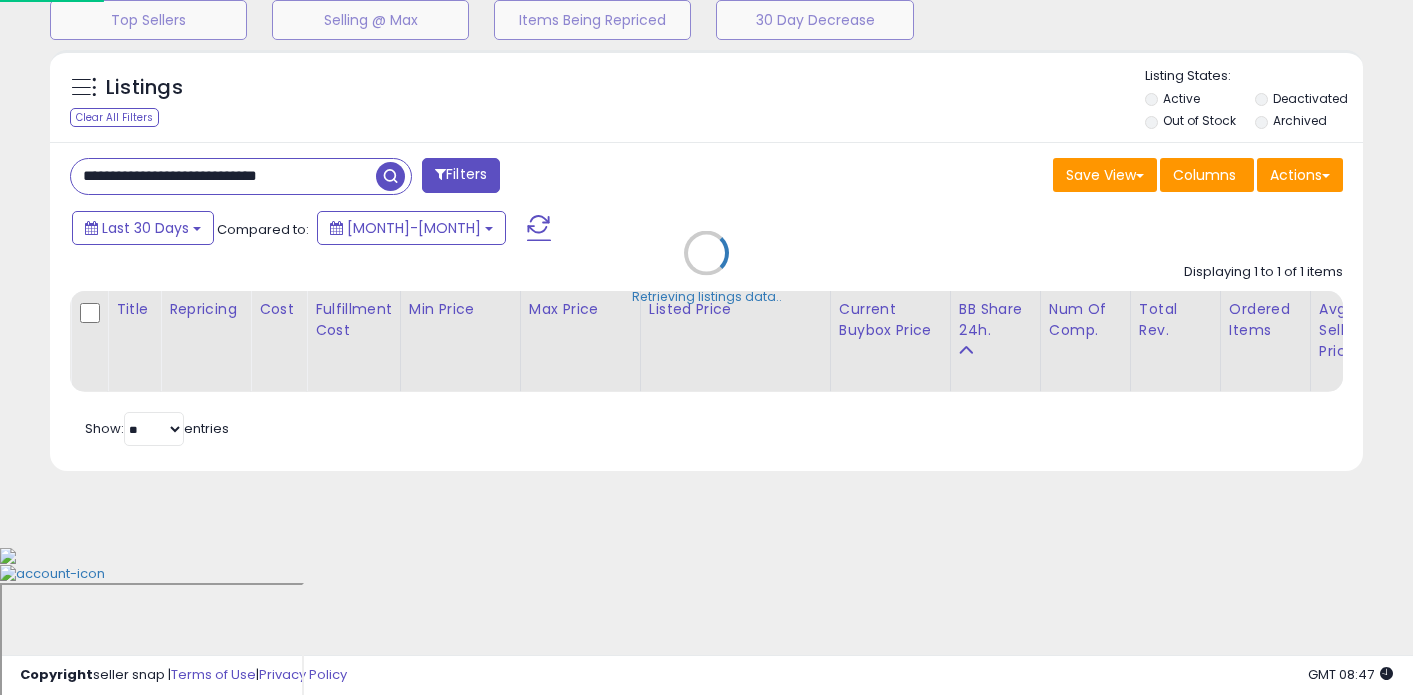scroll, scrollTop: 999590, scrollLeft: 999231, axis: both 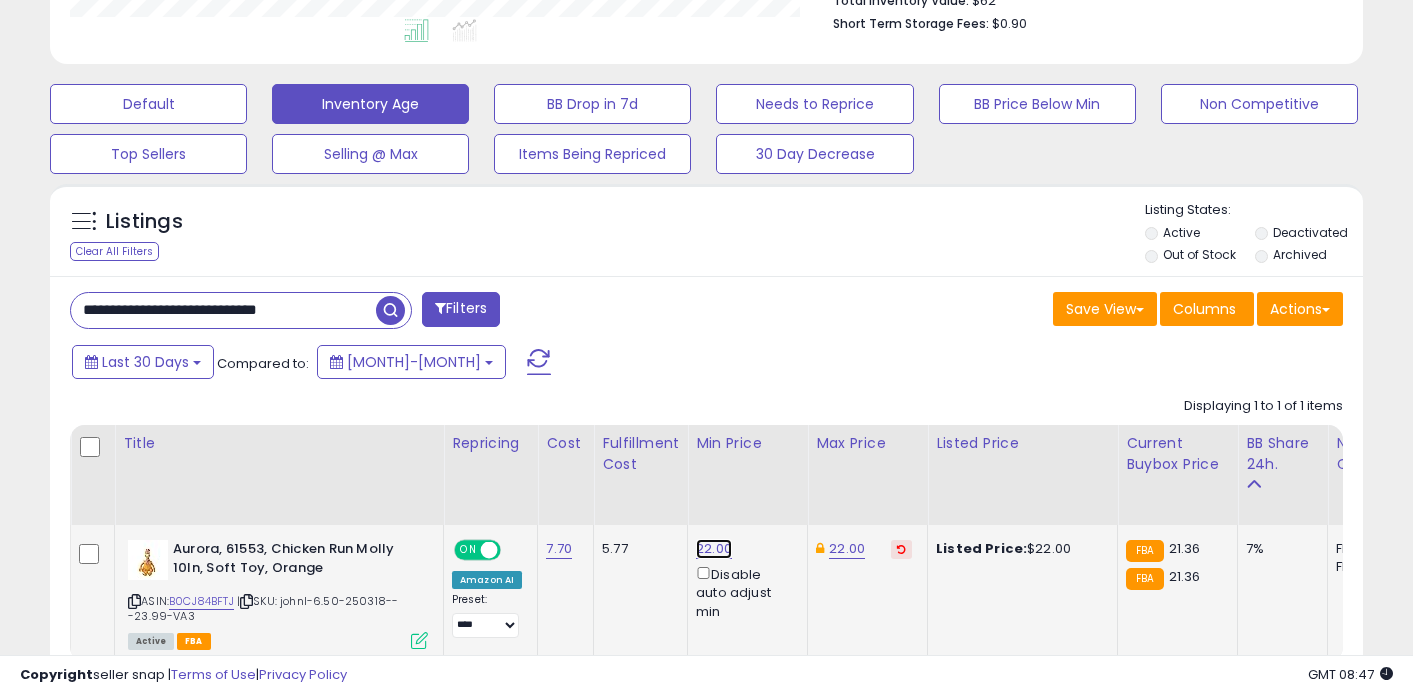 click on "22.00" at bounding box center [714, 549] 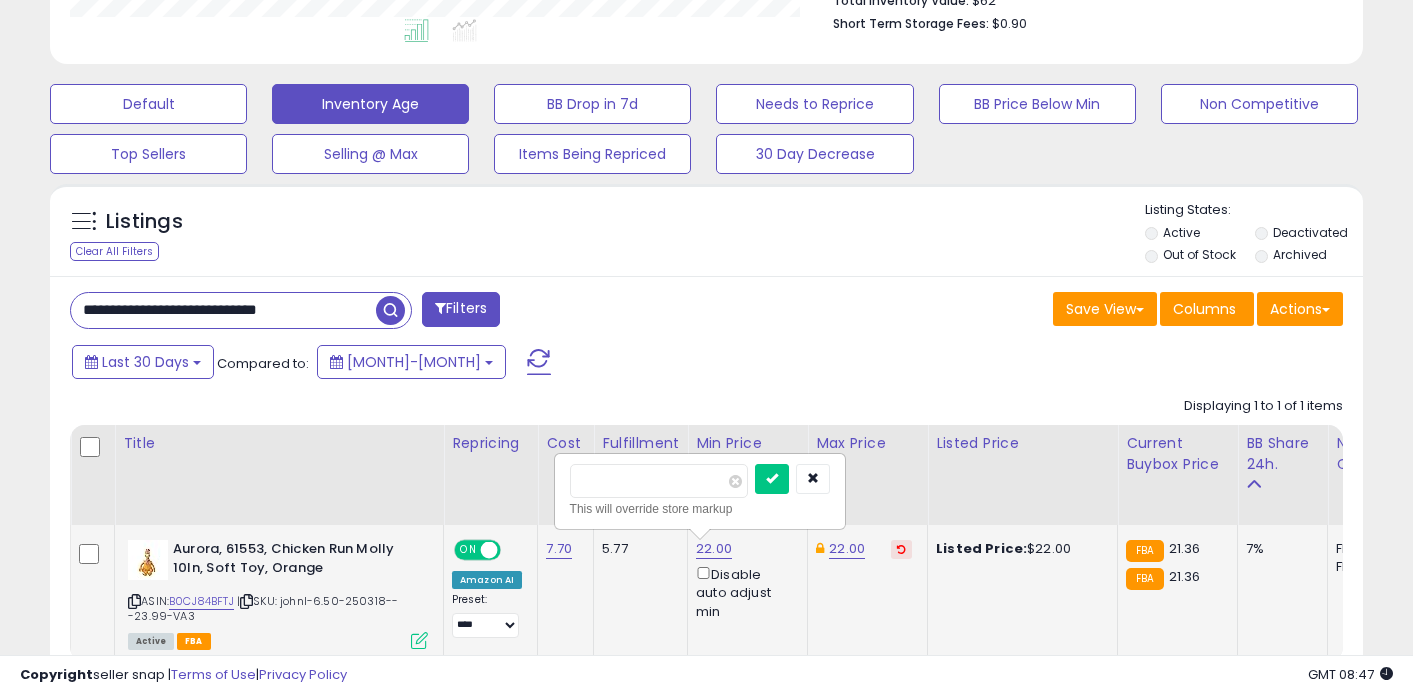 click on "*****" at bounding box center (659, 481) 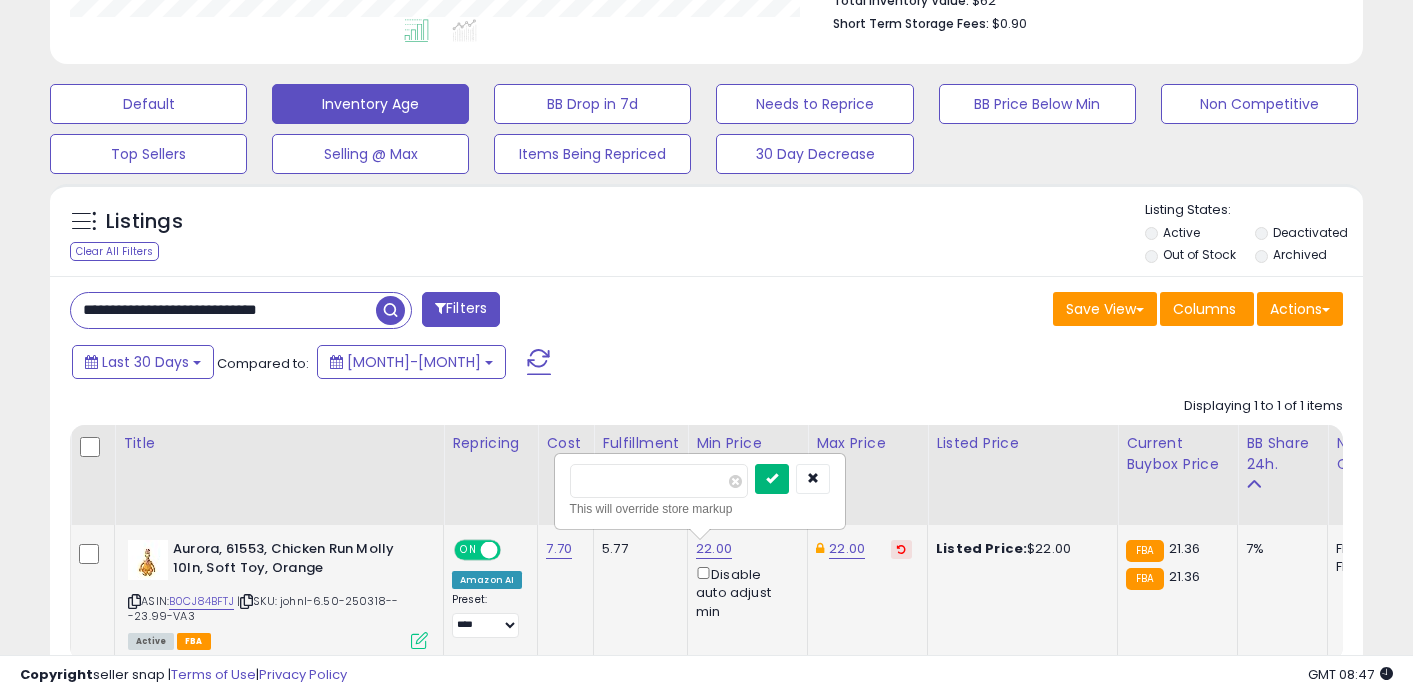 type on "**" 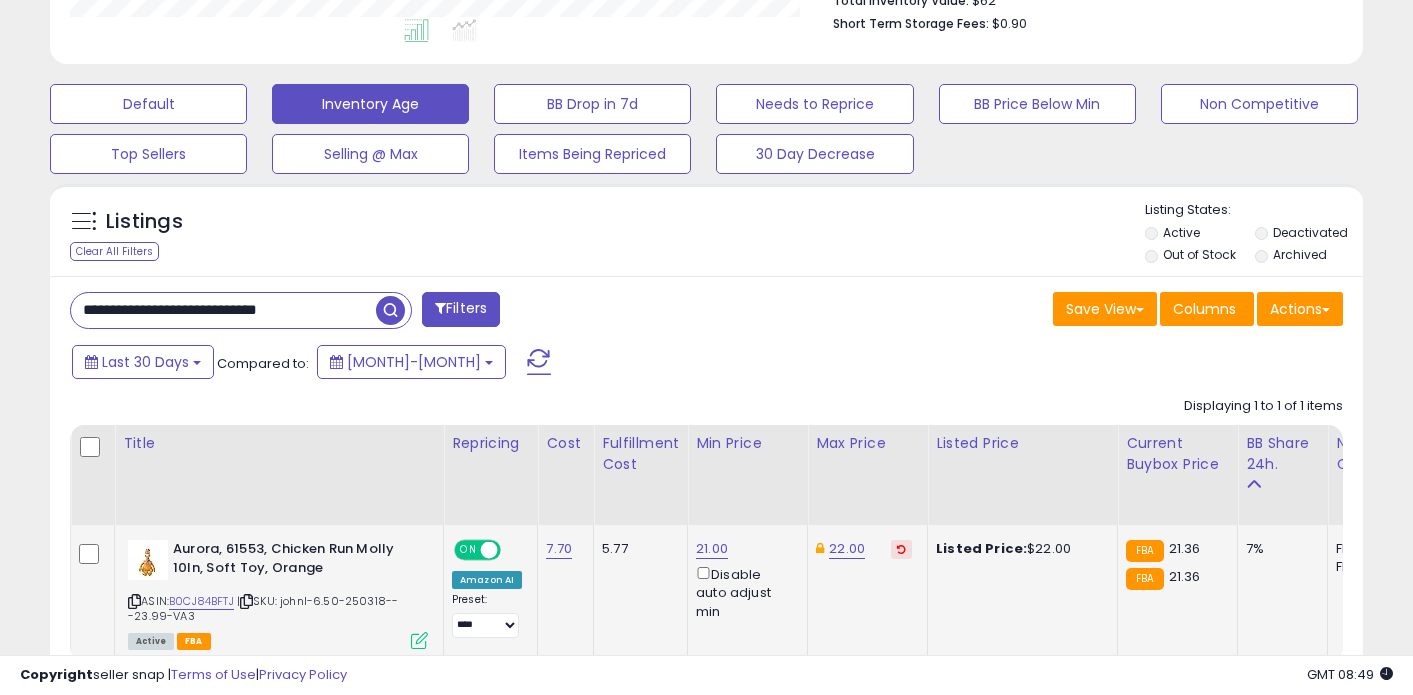 click on "**********" at bounding box center [223, 310] 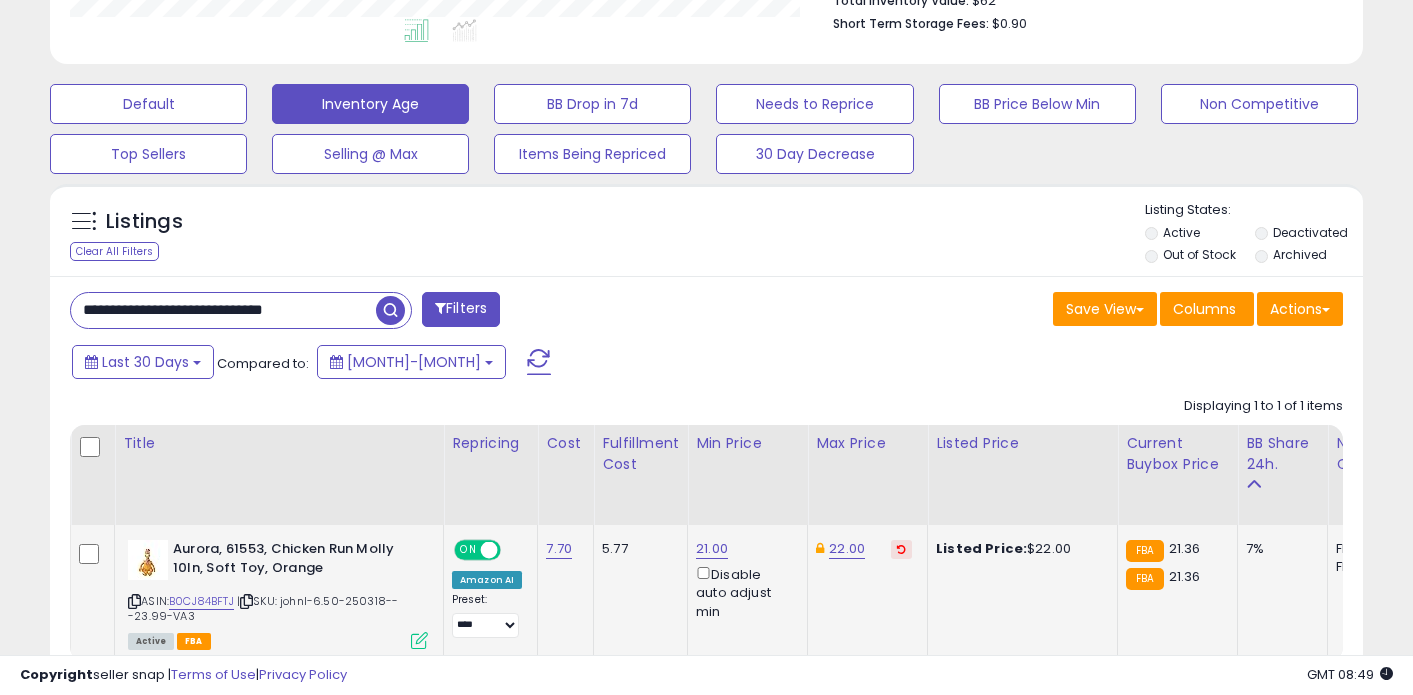 scroll, scrollTop: 999590, scrollLeft: 999231, axis: both 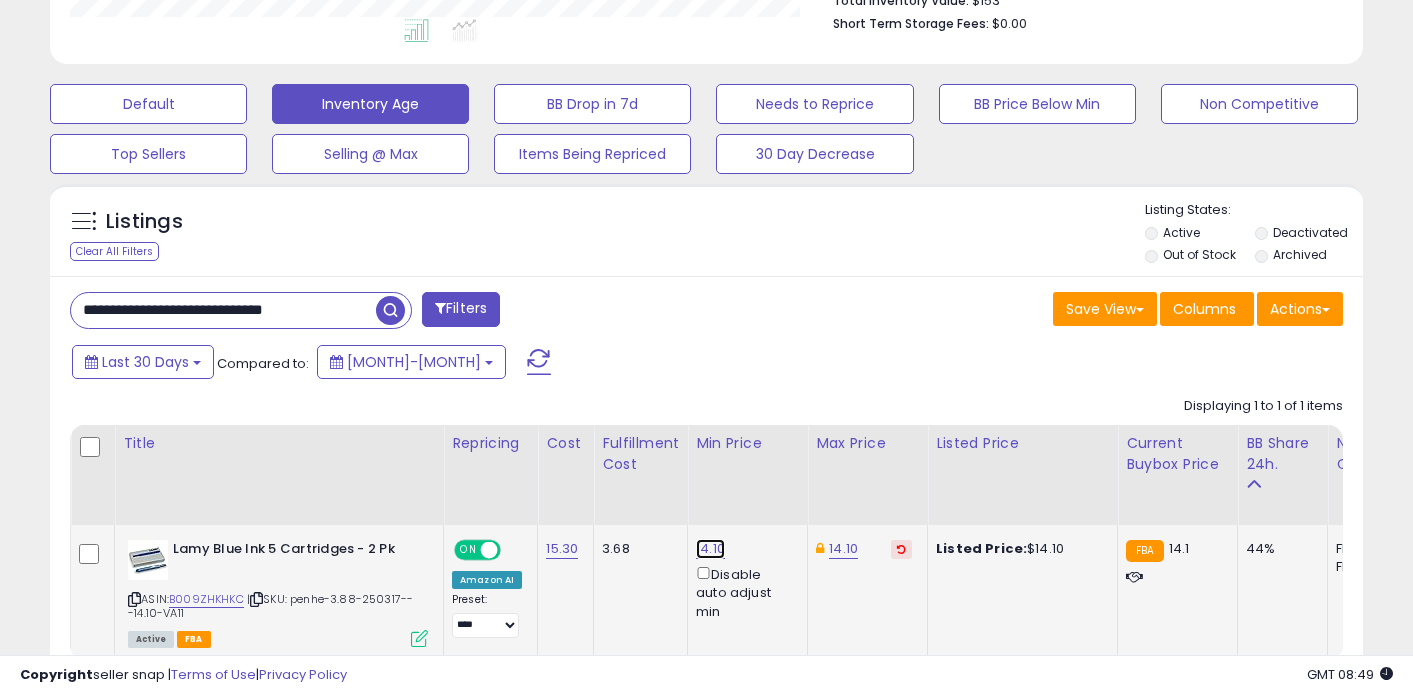 click on "14.10" at bounding box center [710, 549] 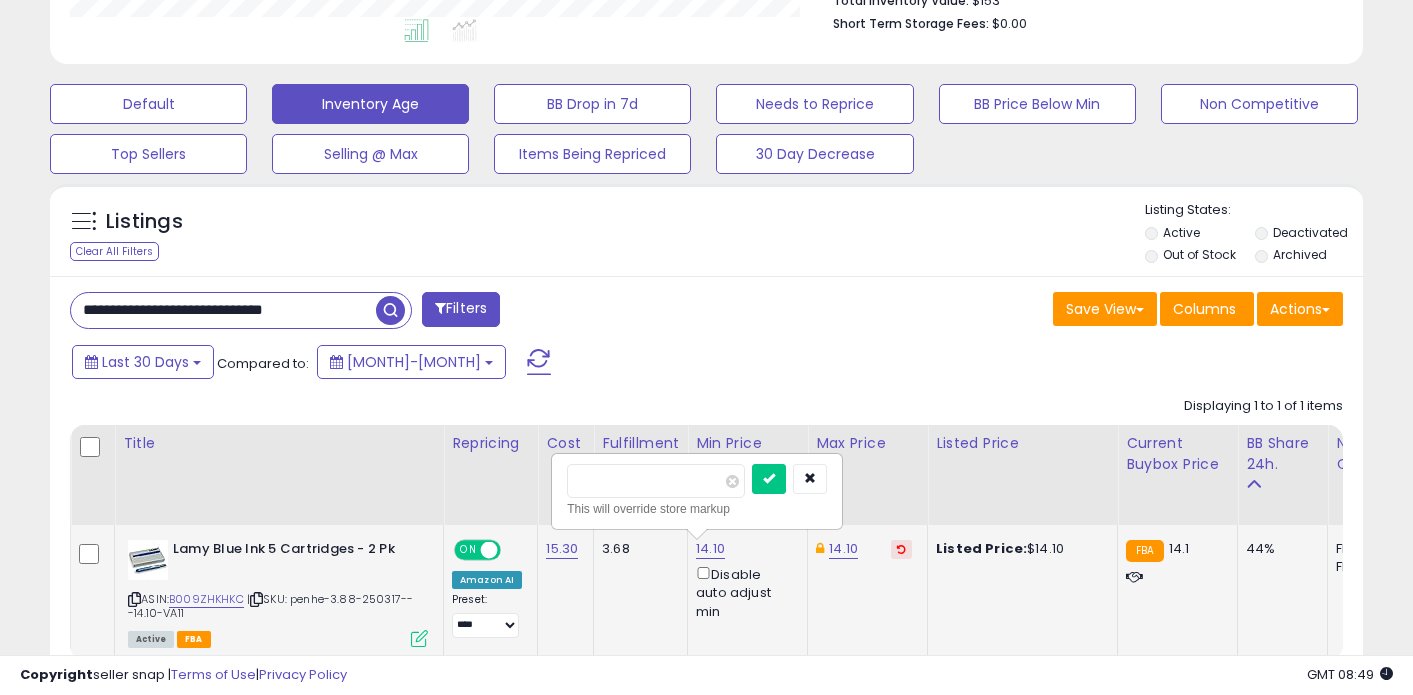 click on "*****" at bounding box center [656, 481] 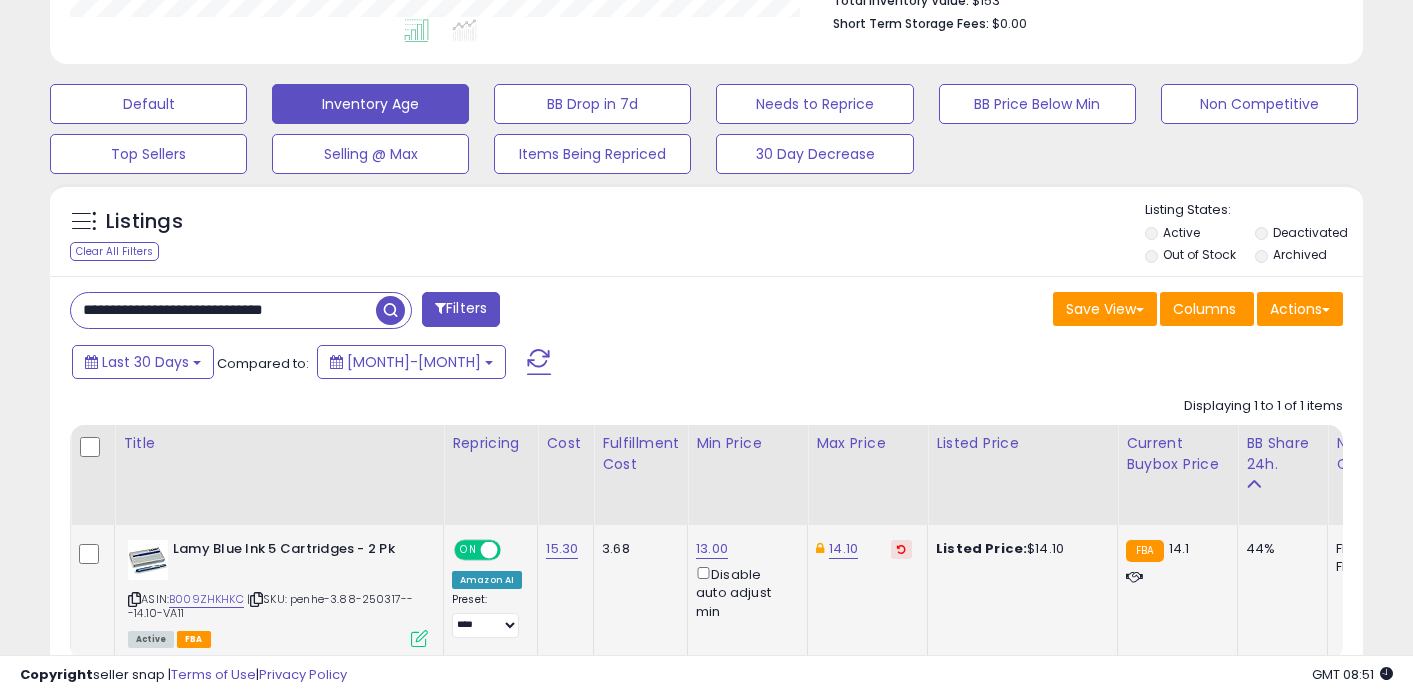 click on "**********" at bounding box center (223, 310) 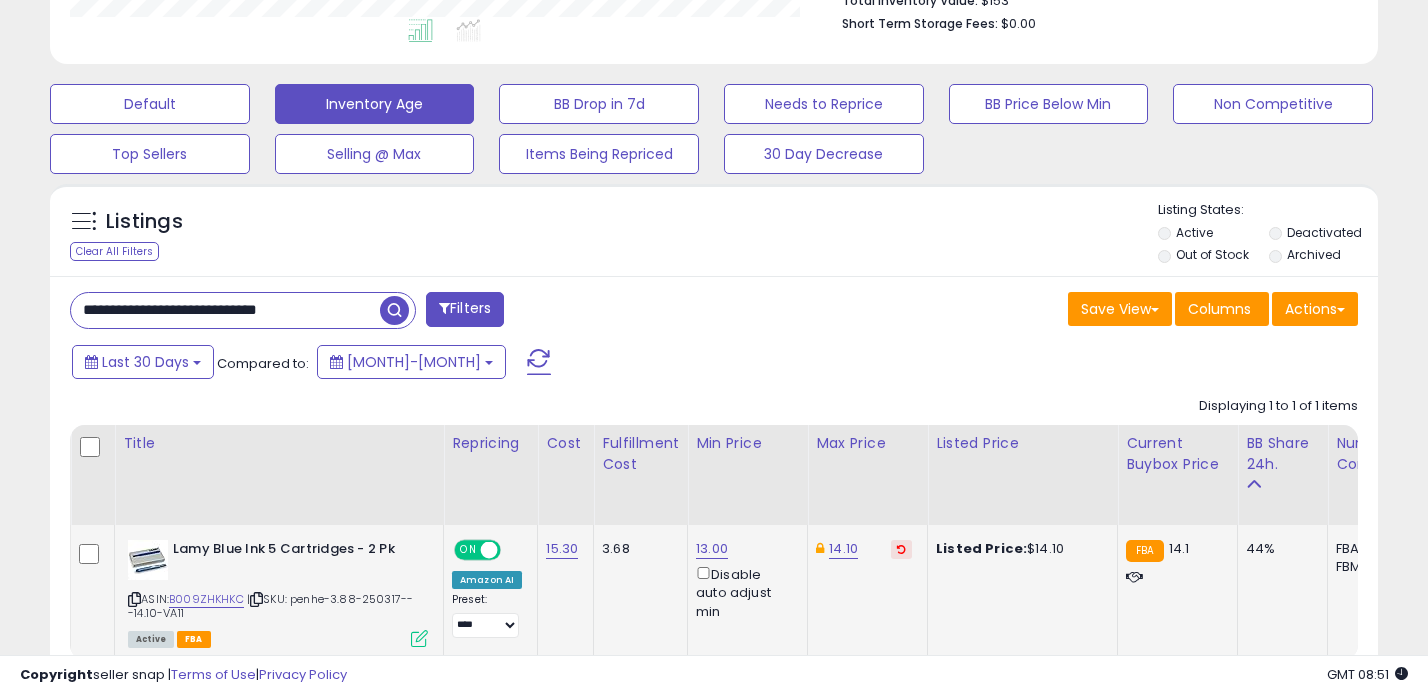 scroll, scrollTop: 999590, scrollLeft: 999231, axis: both 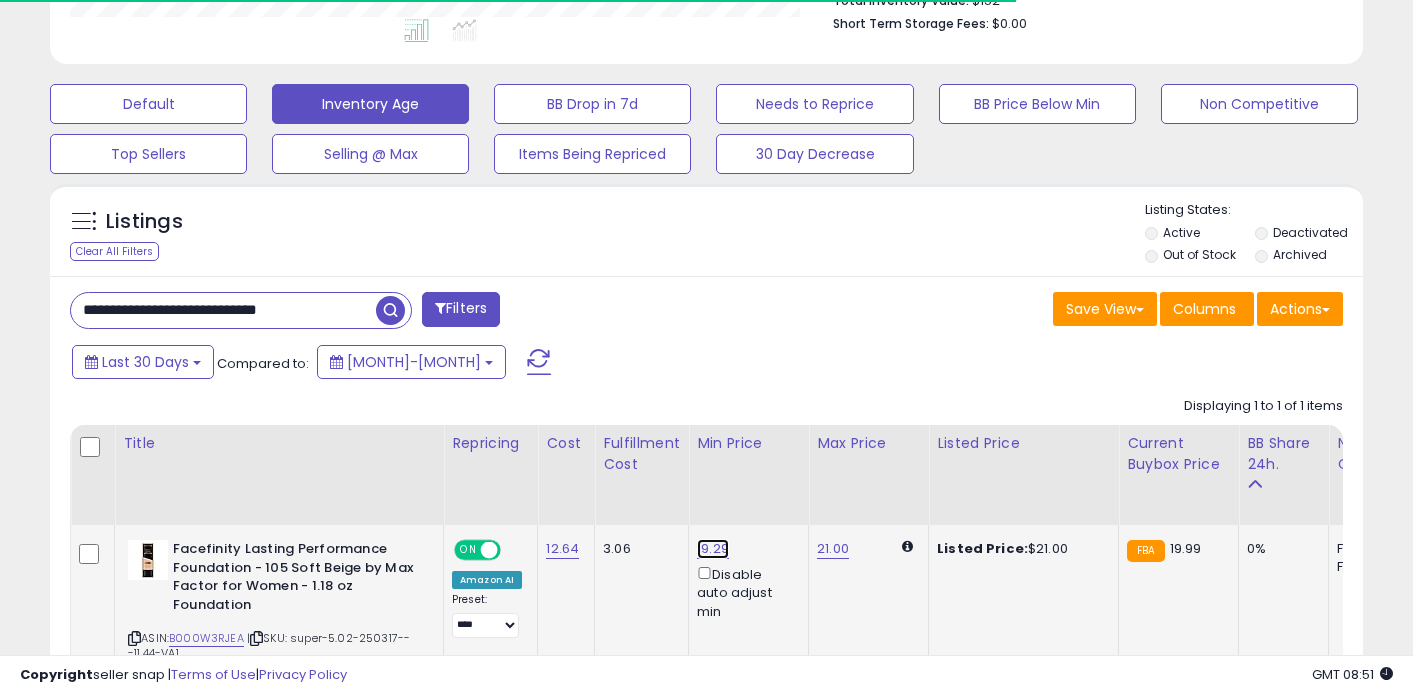 click on "19.29" at bounding box center [713, 549] 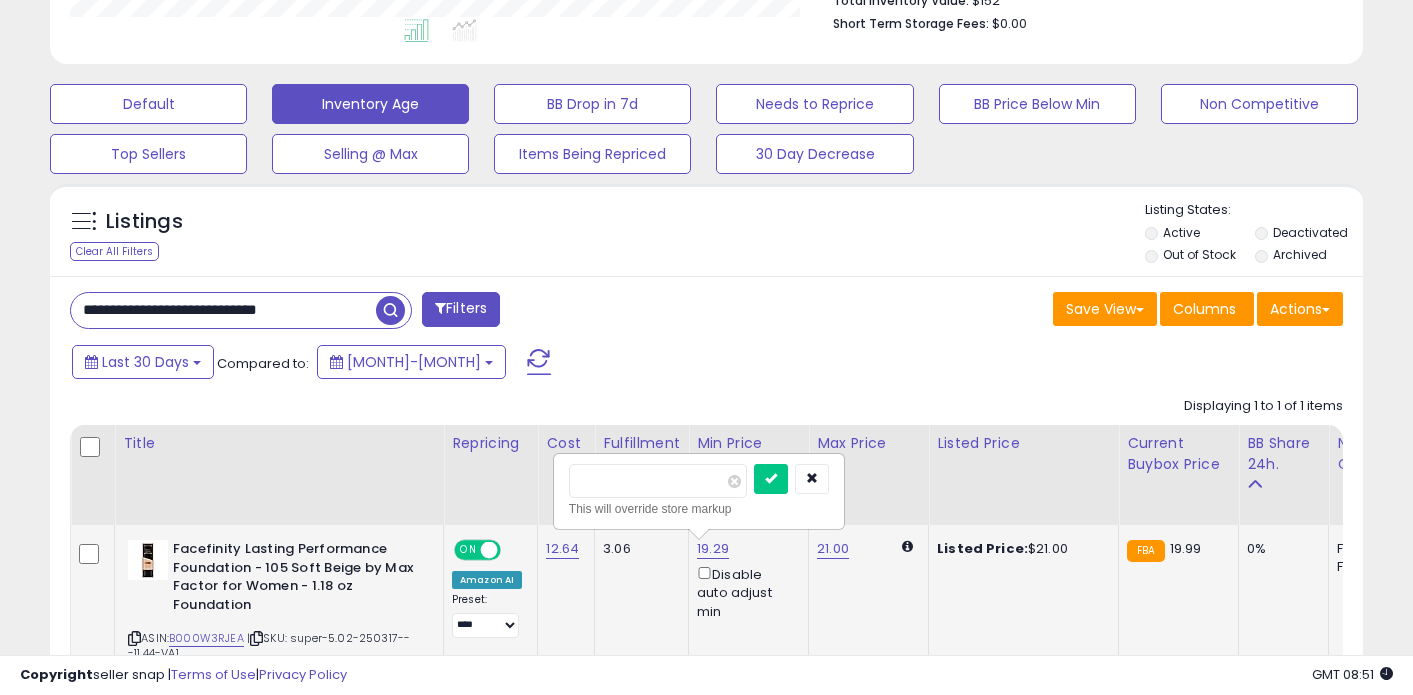 scroll, scrollTop: 999590, scrollLeft: 999240, axis: both 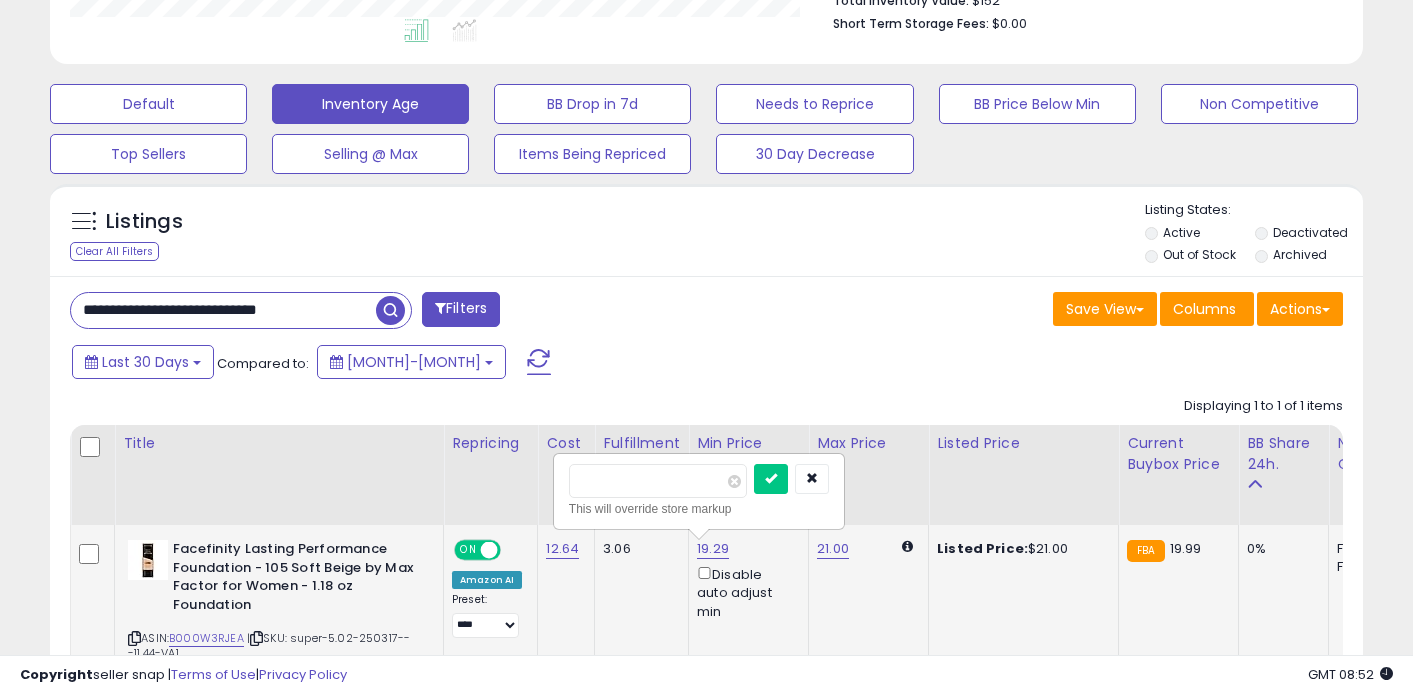 click on "*****" at bounding box center [658, 481] 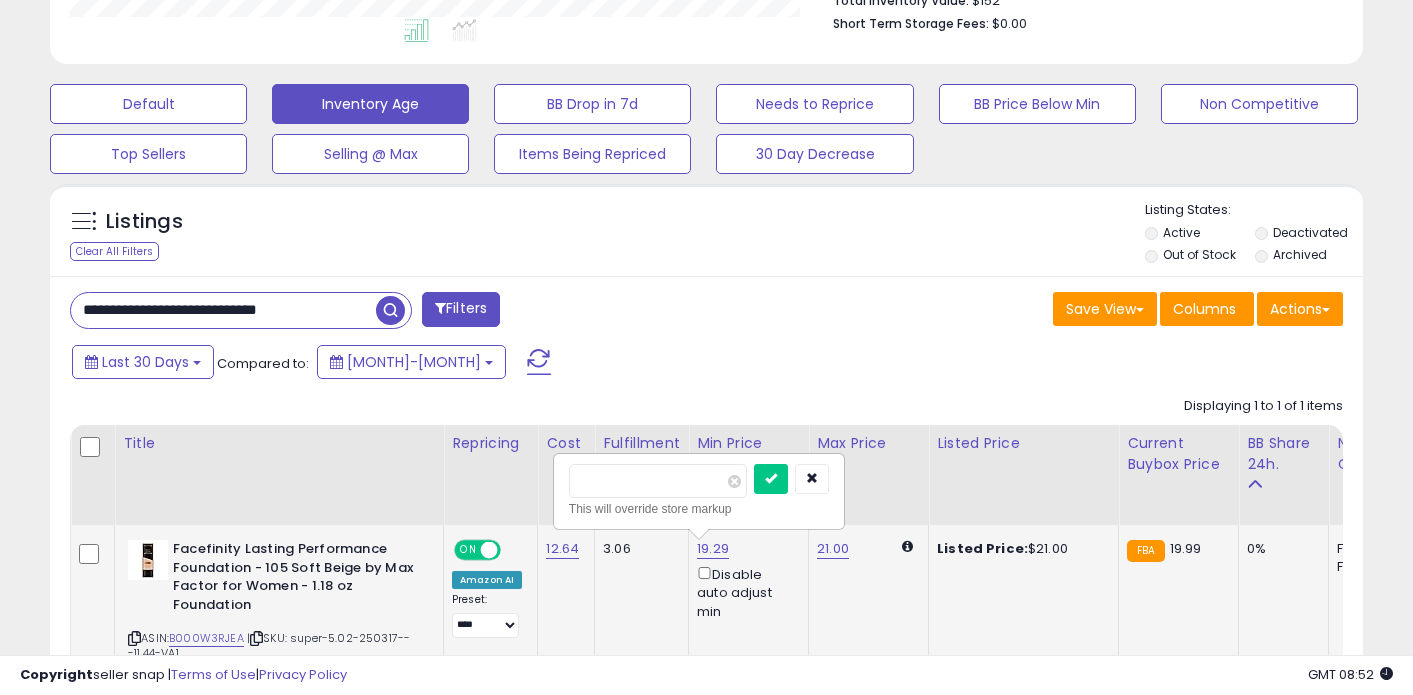 click at bounding box center (771, 479) 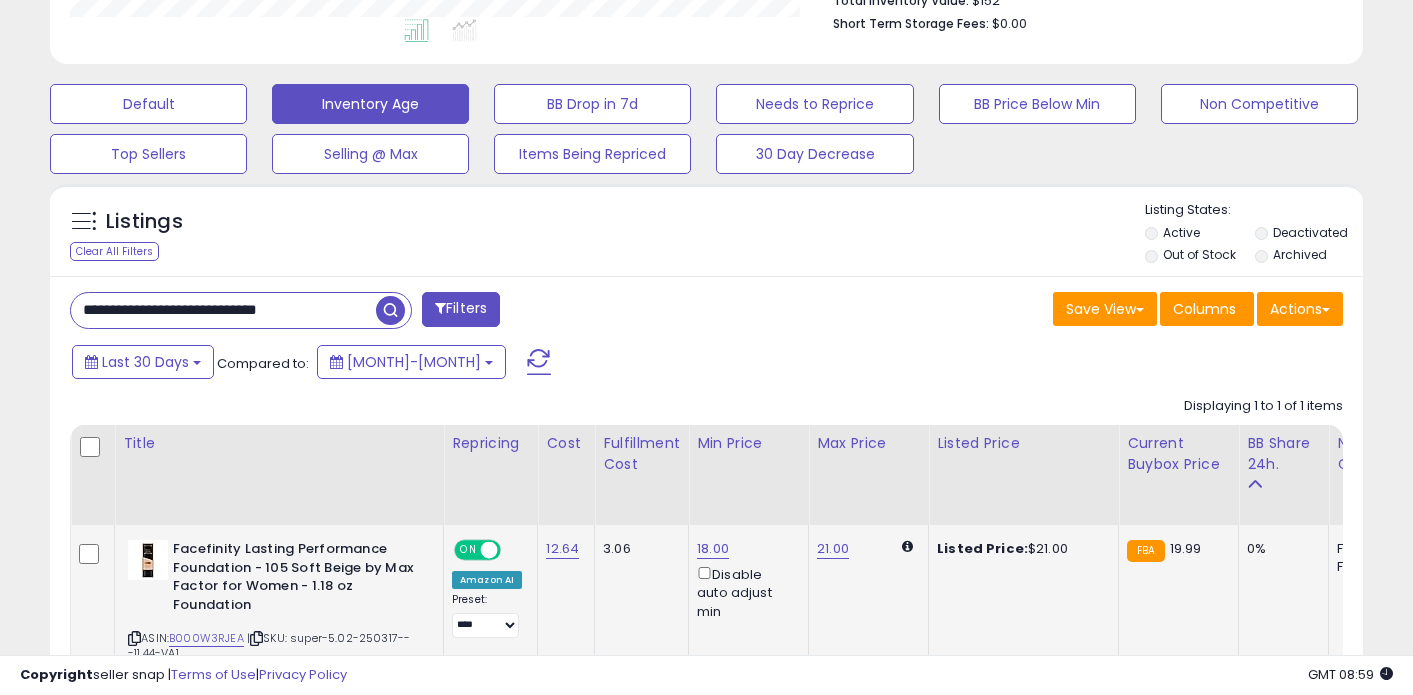 click on "**********" at bounding box center (223, 310) 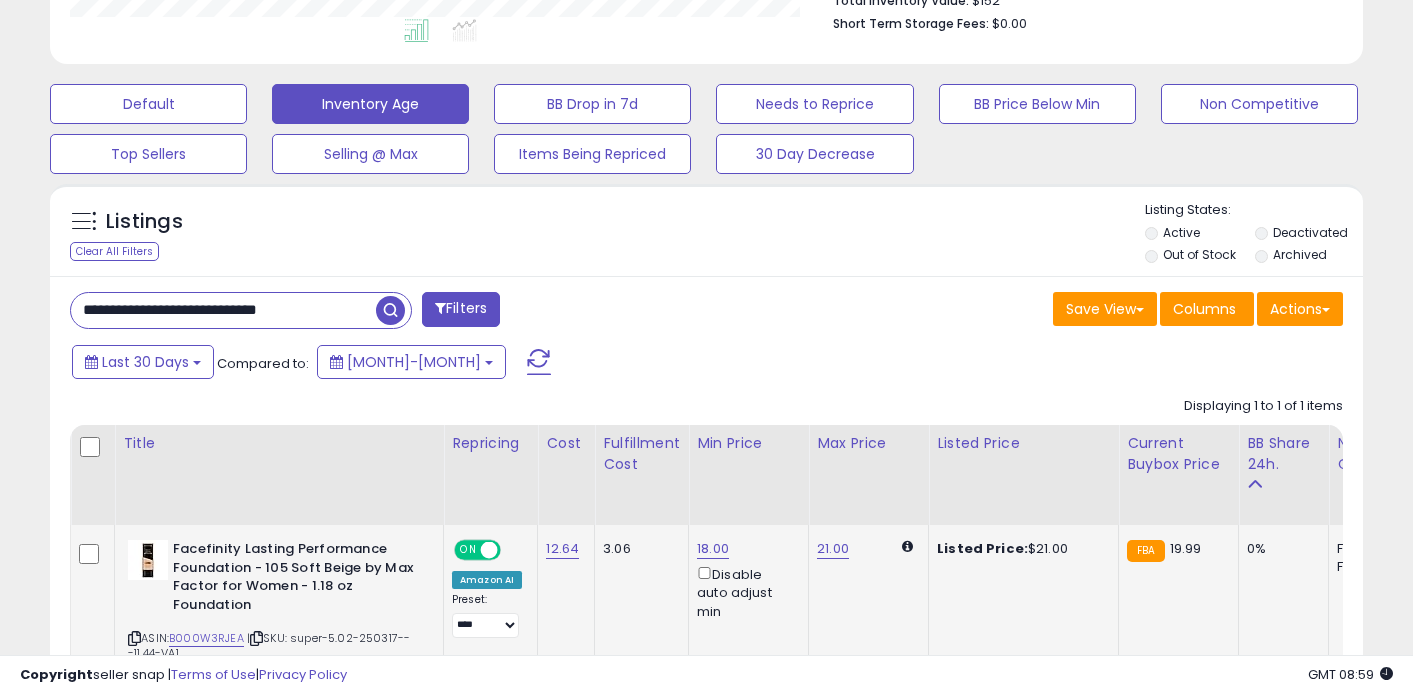 paste on "**" 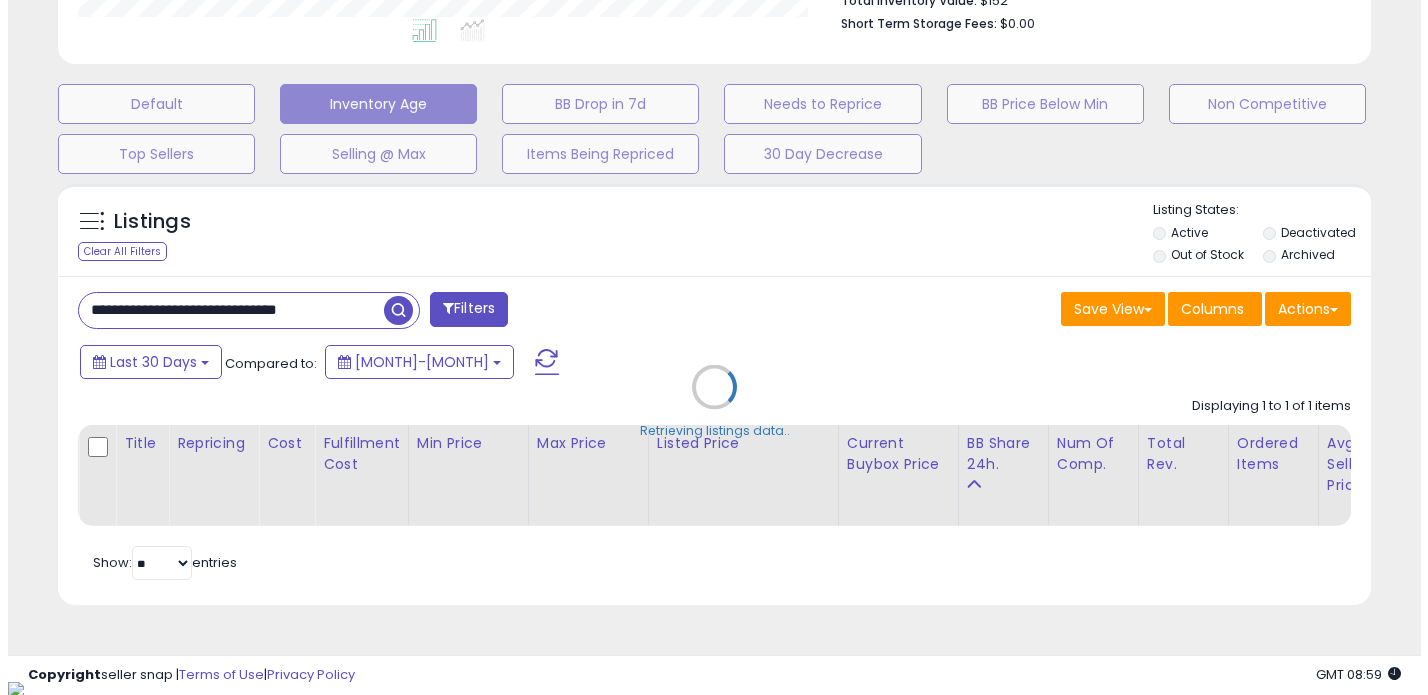 scroll, scrollTop: 999590, scrollLeft: 999231, axis: both 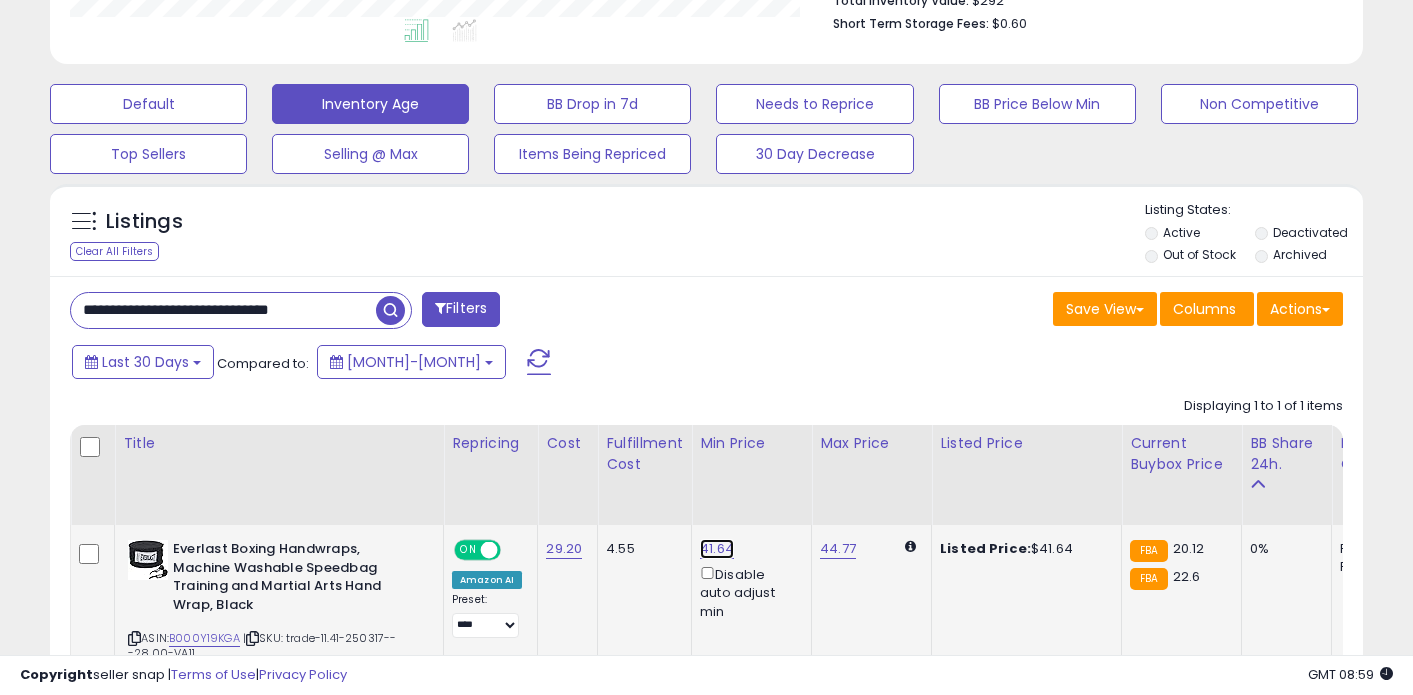 click on "41.64" at bounding box center (717, 549) 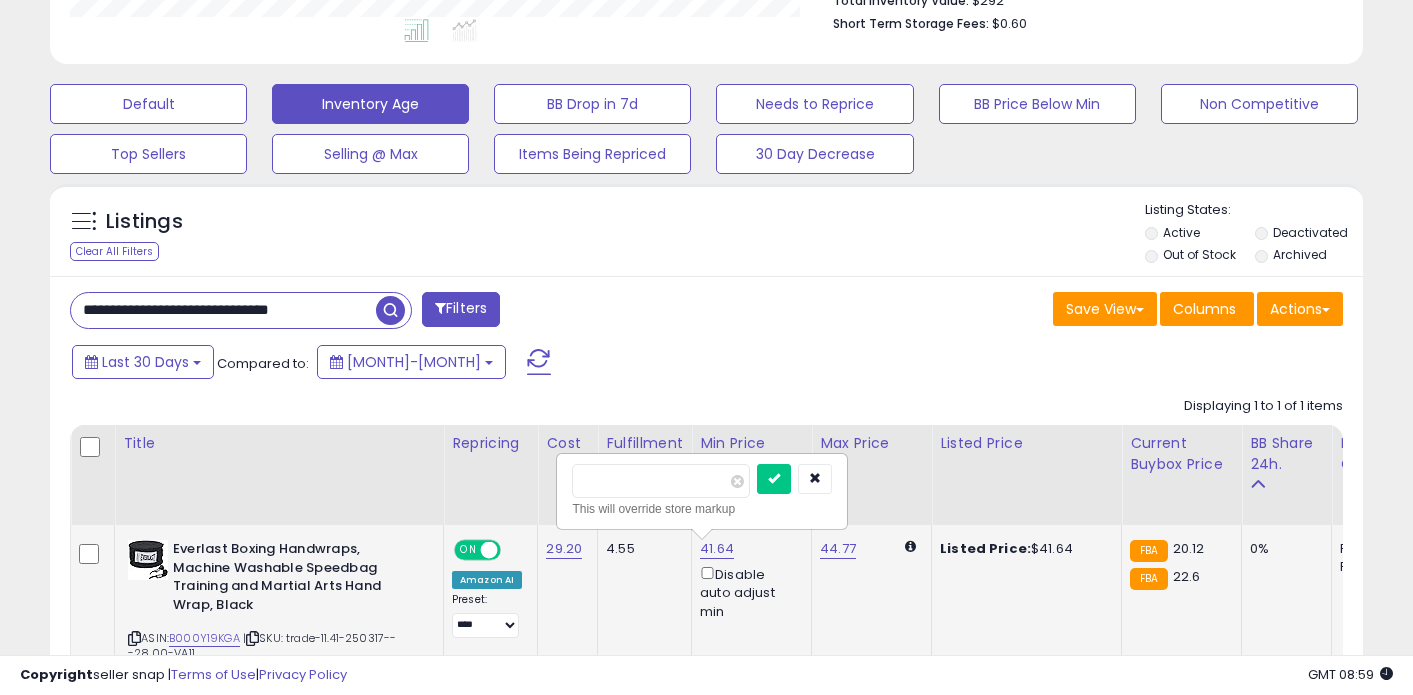 click on "*****" at bounding box center (661, 481) 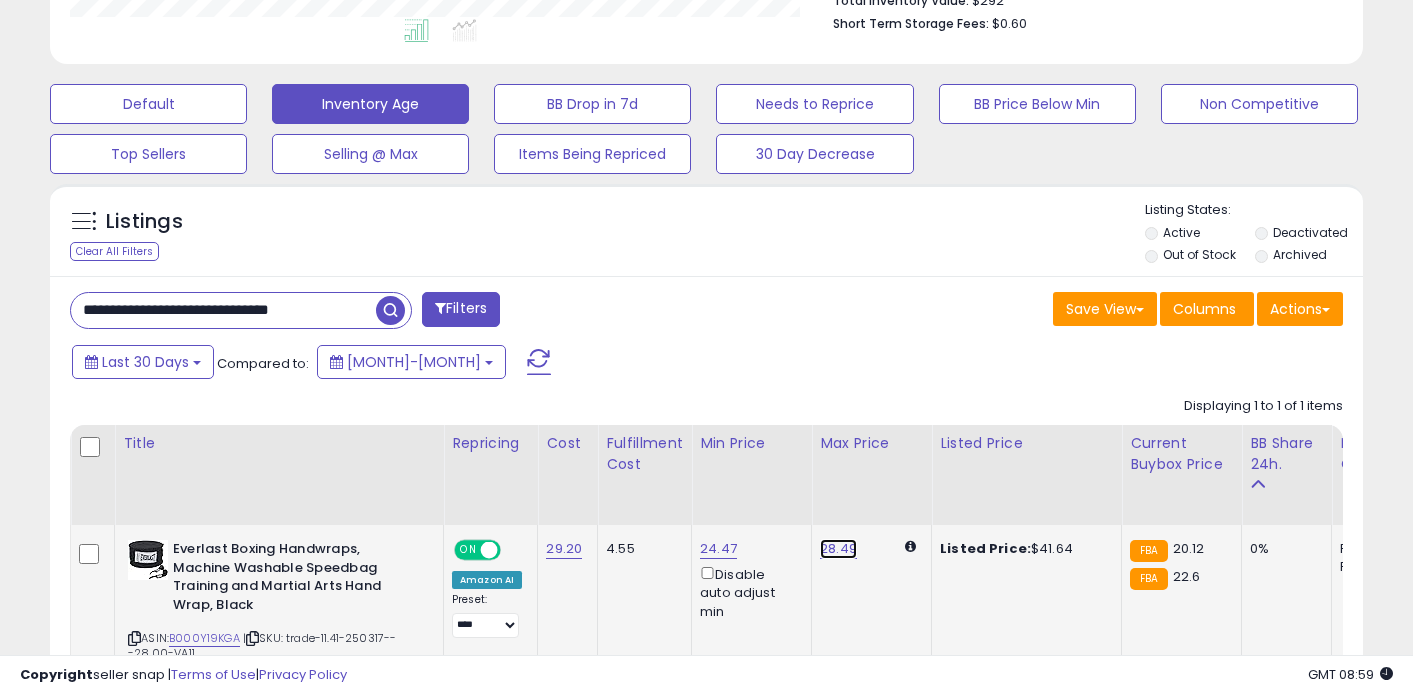 click on "28.49" at bounding box center [838, 549] 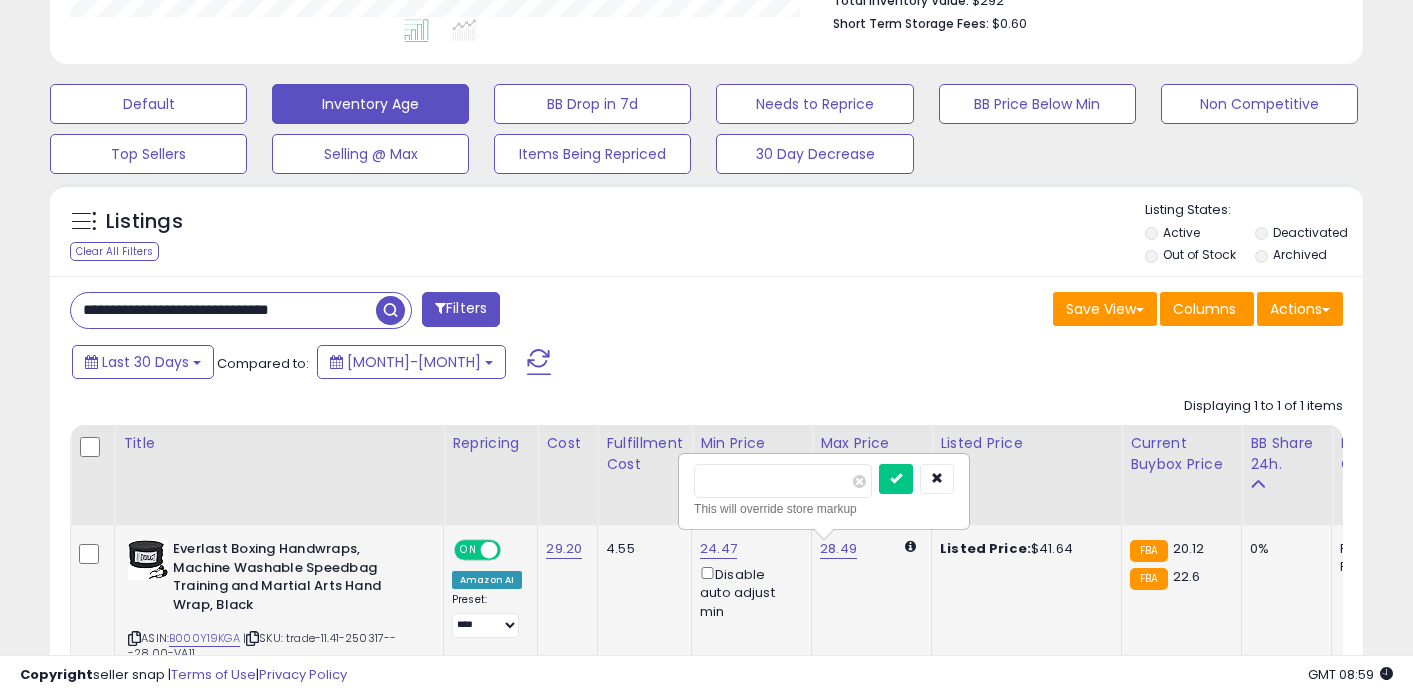 click at bounding box center [896, 479] 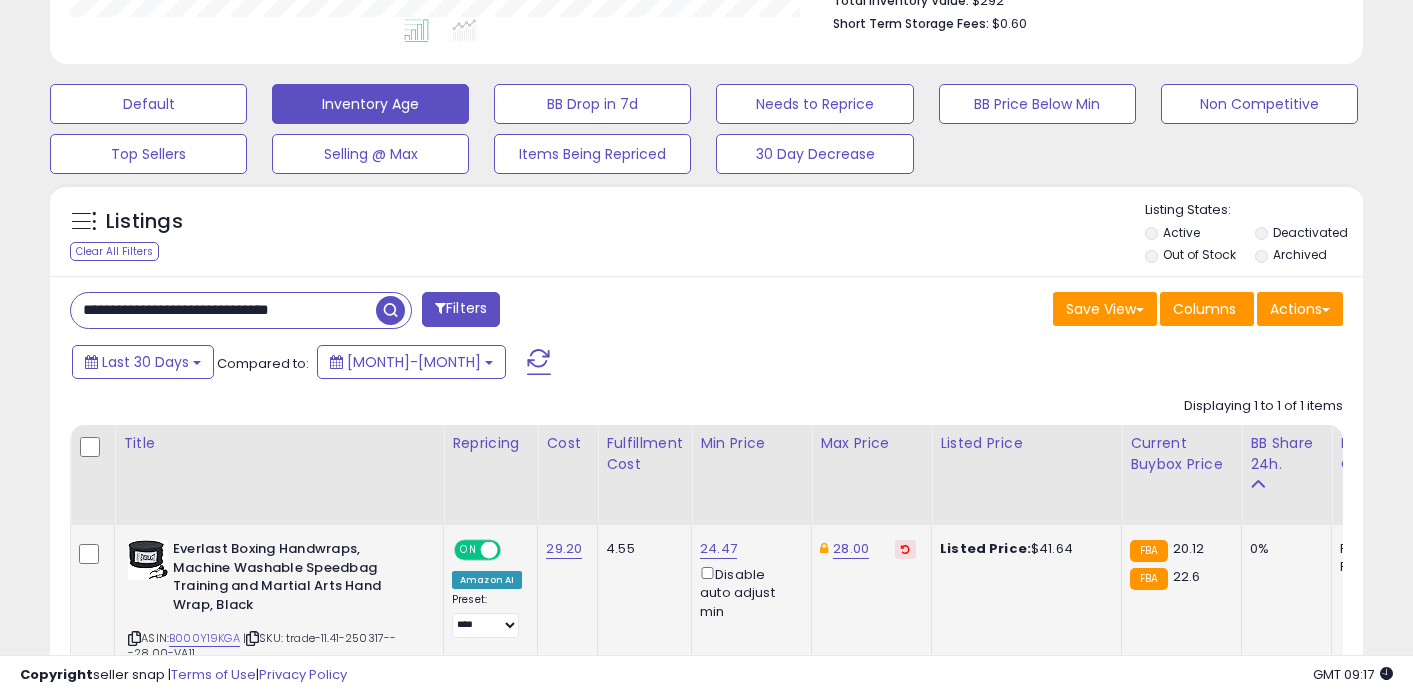 click on "**********" at bounding box center [223, 310] 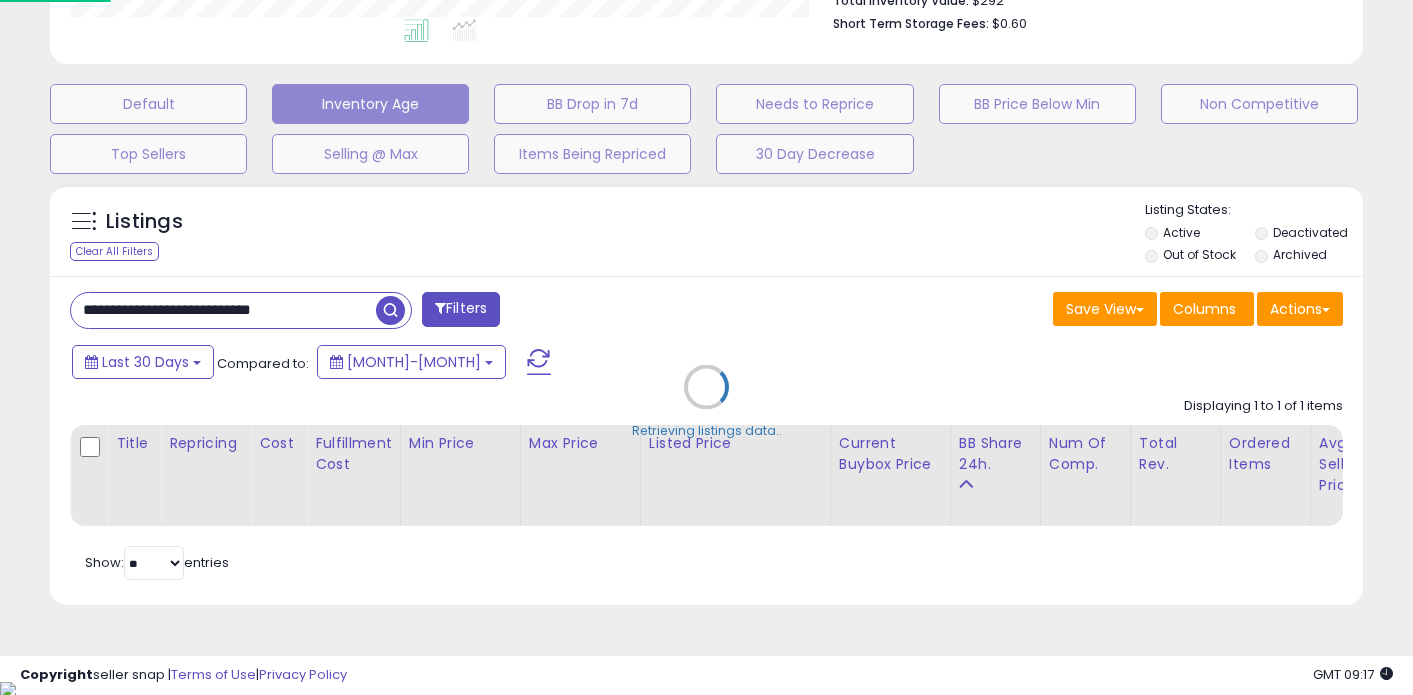 scroll, scrollTop: 999590, scrollLeft: 999231, axis: both 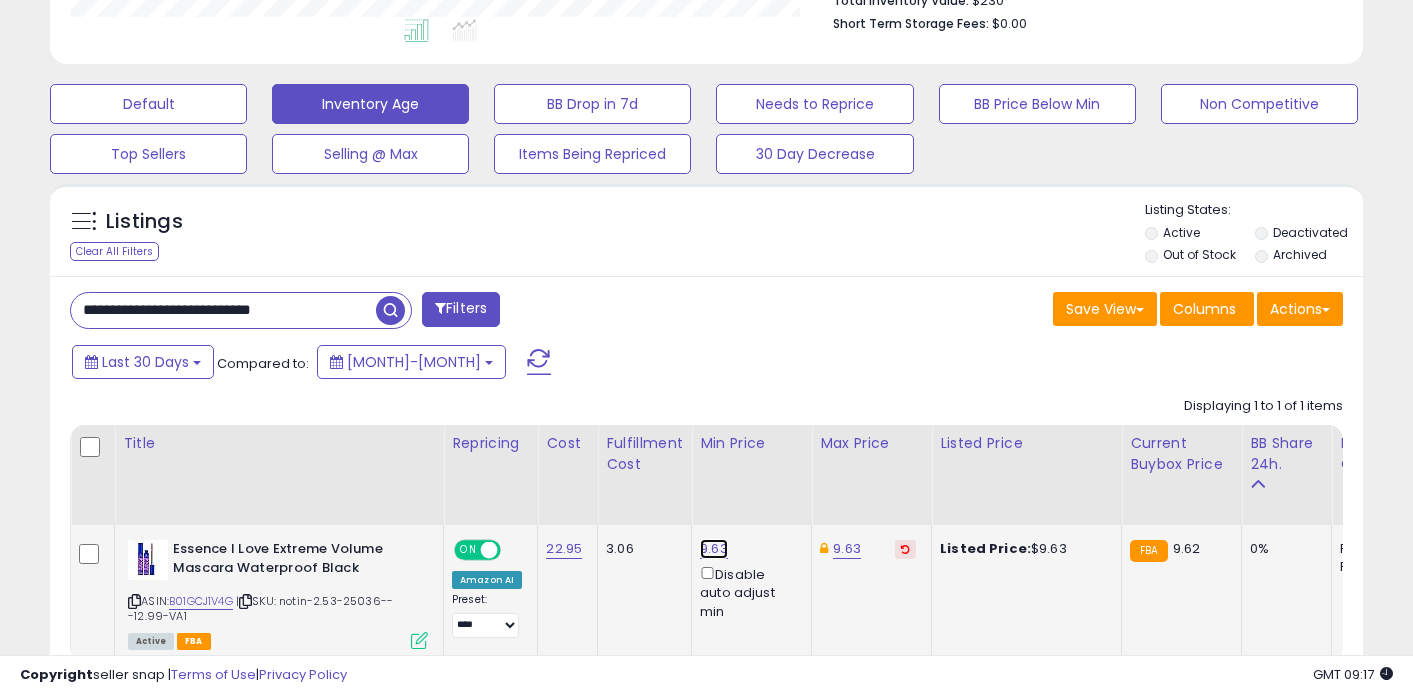 click on "9.63" at bounding box center (714, 549) 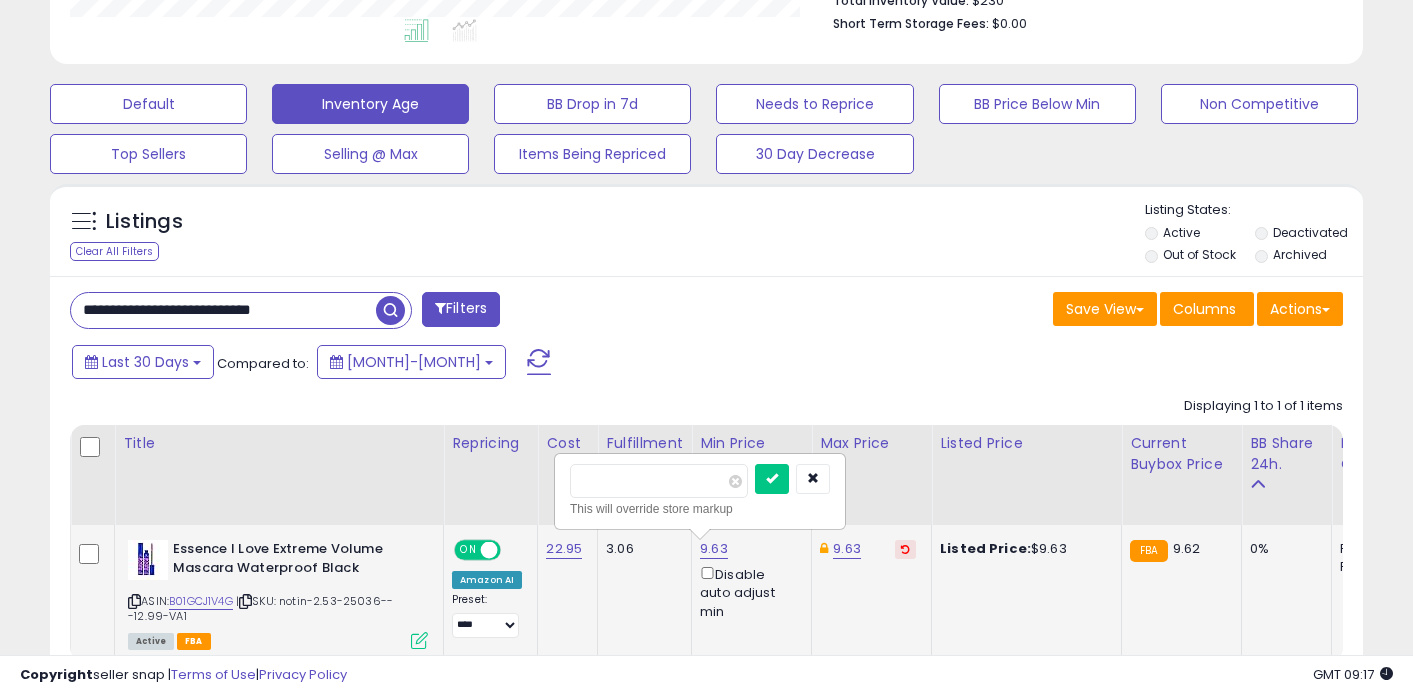 click at bounding box center [772, 479] 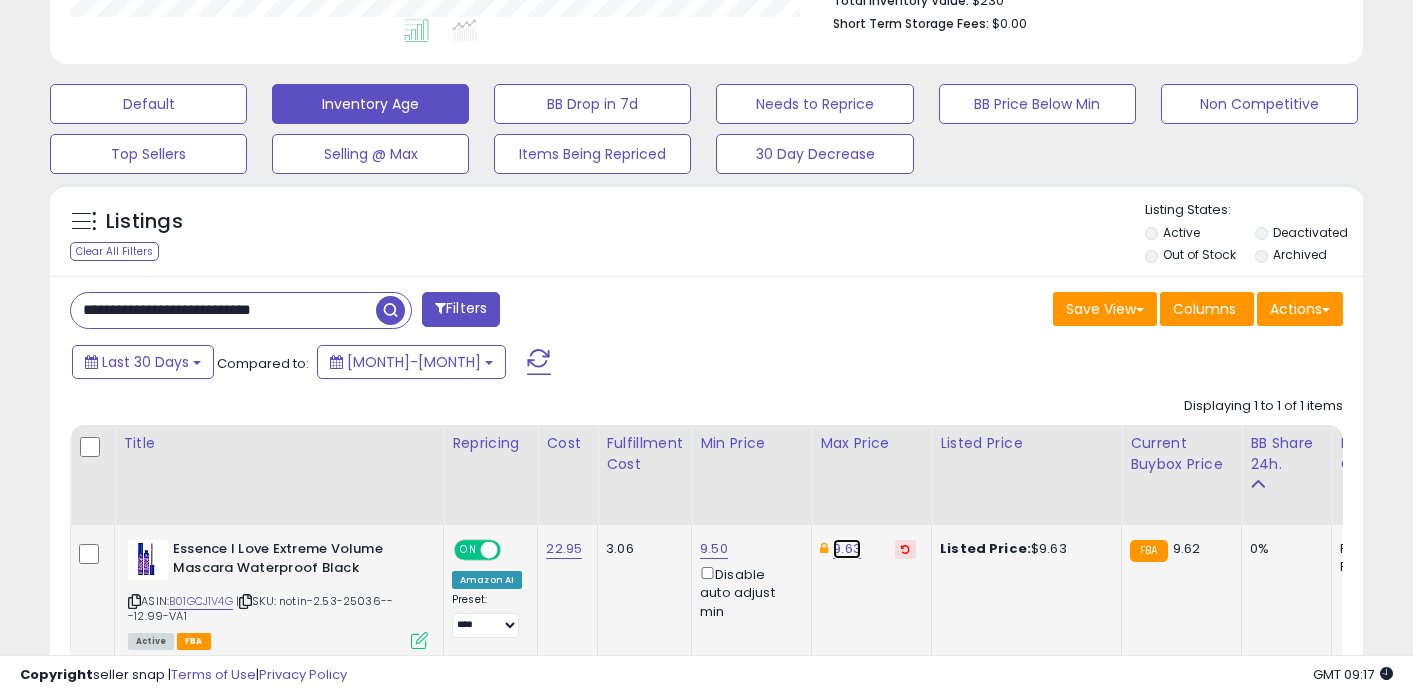 click on "9.63" at bounding box center [847, 549] 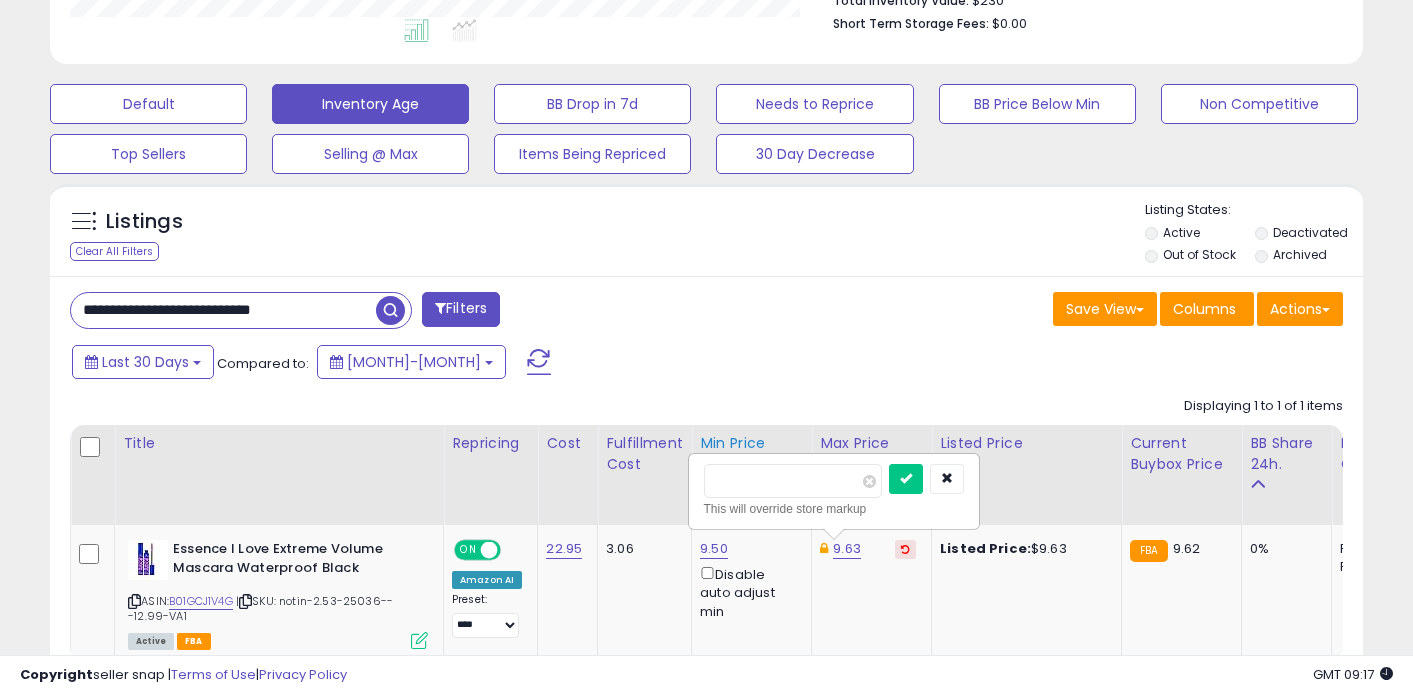 click at bounding box center (906, 479) 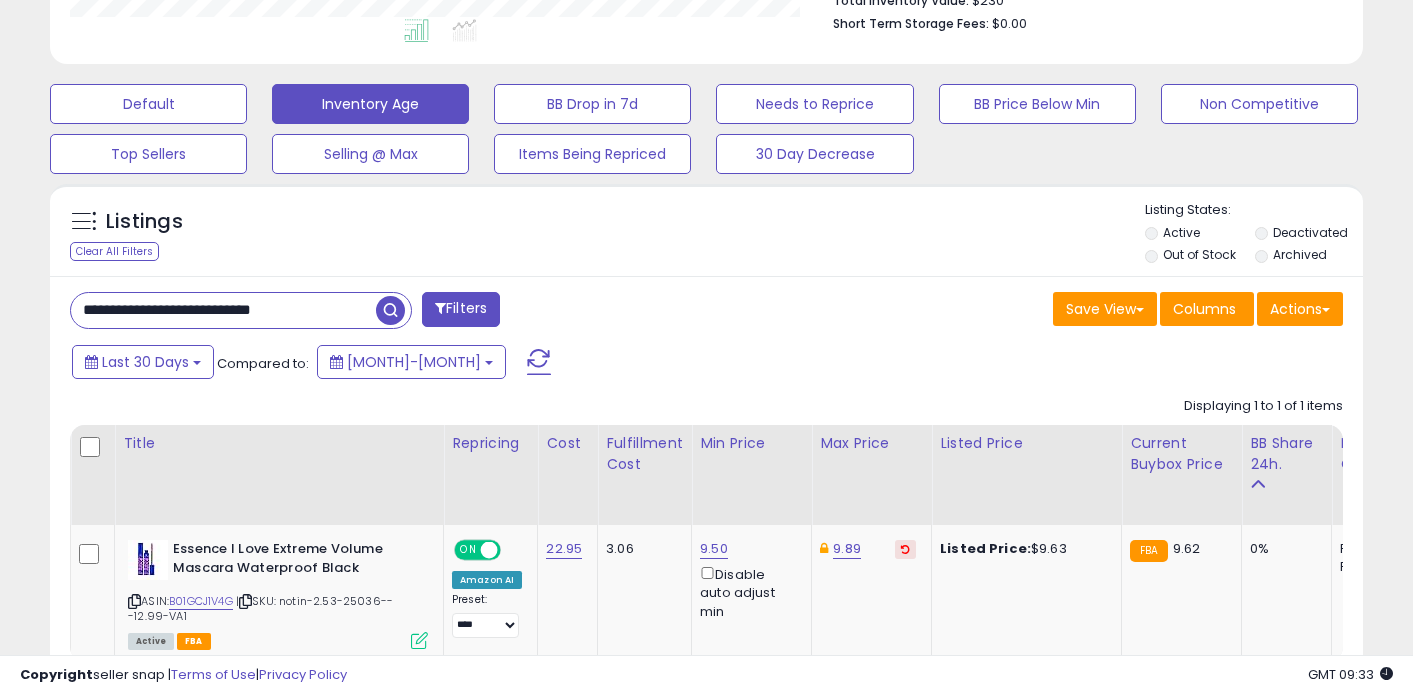 click on "**********" at bounding box center [223, 310] 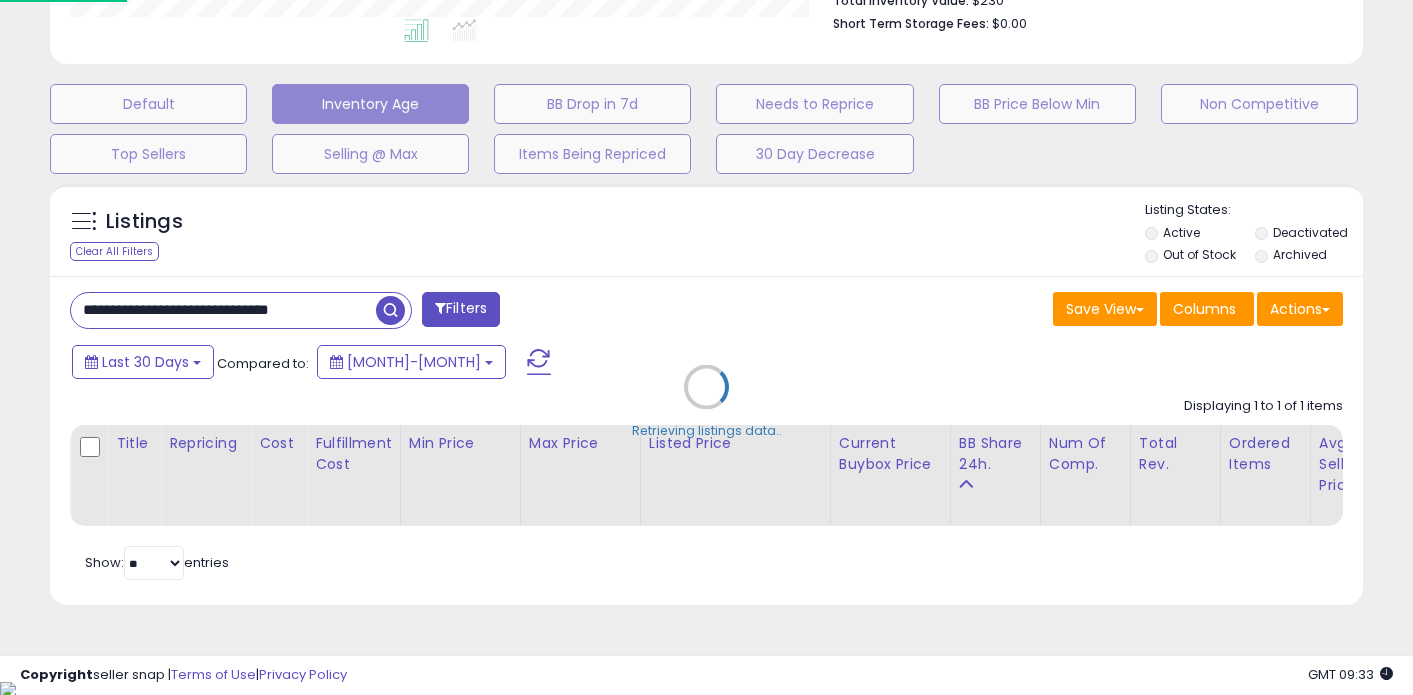 scroll, scrollTop: 999590, scrollLeft: 999231, axis: both 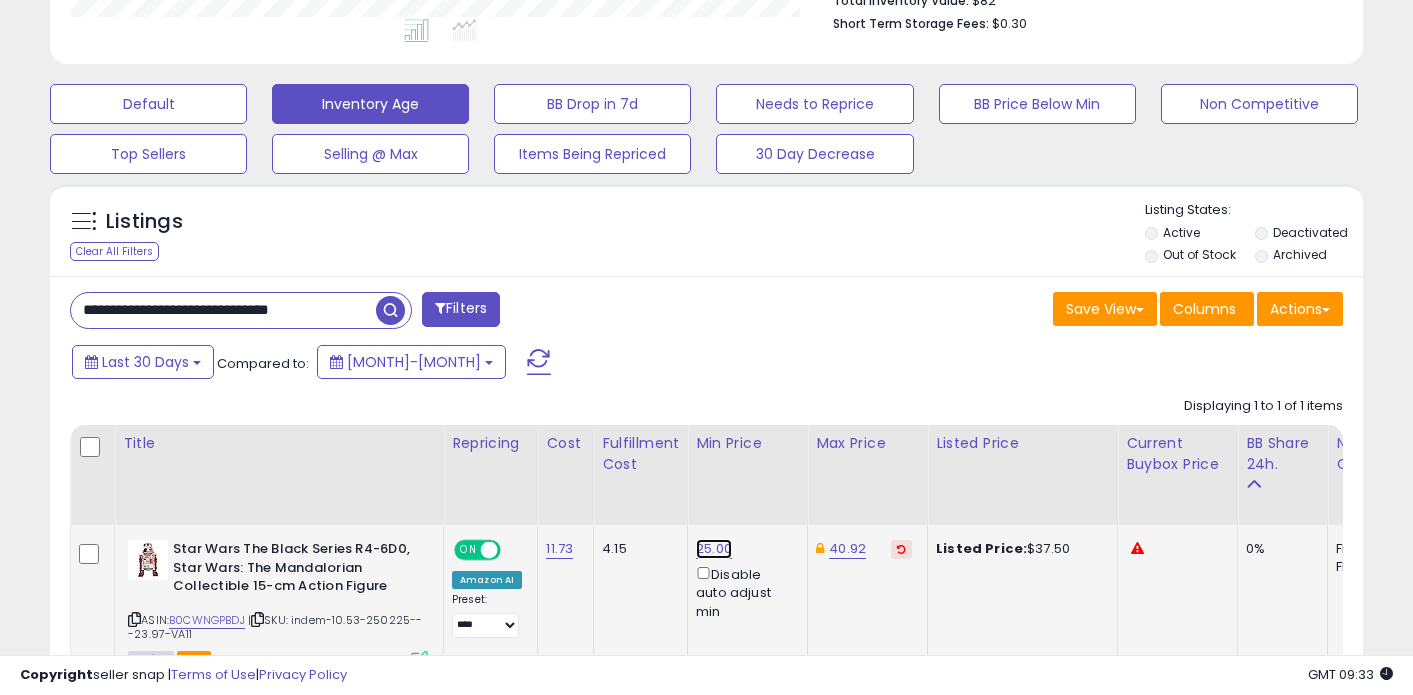 click on "25.00" at bounding box center [714, 549] 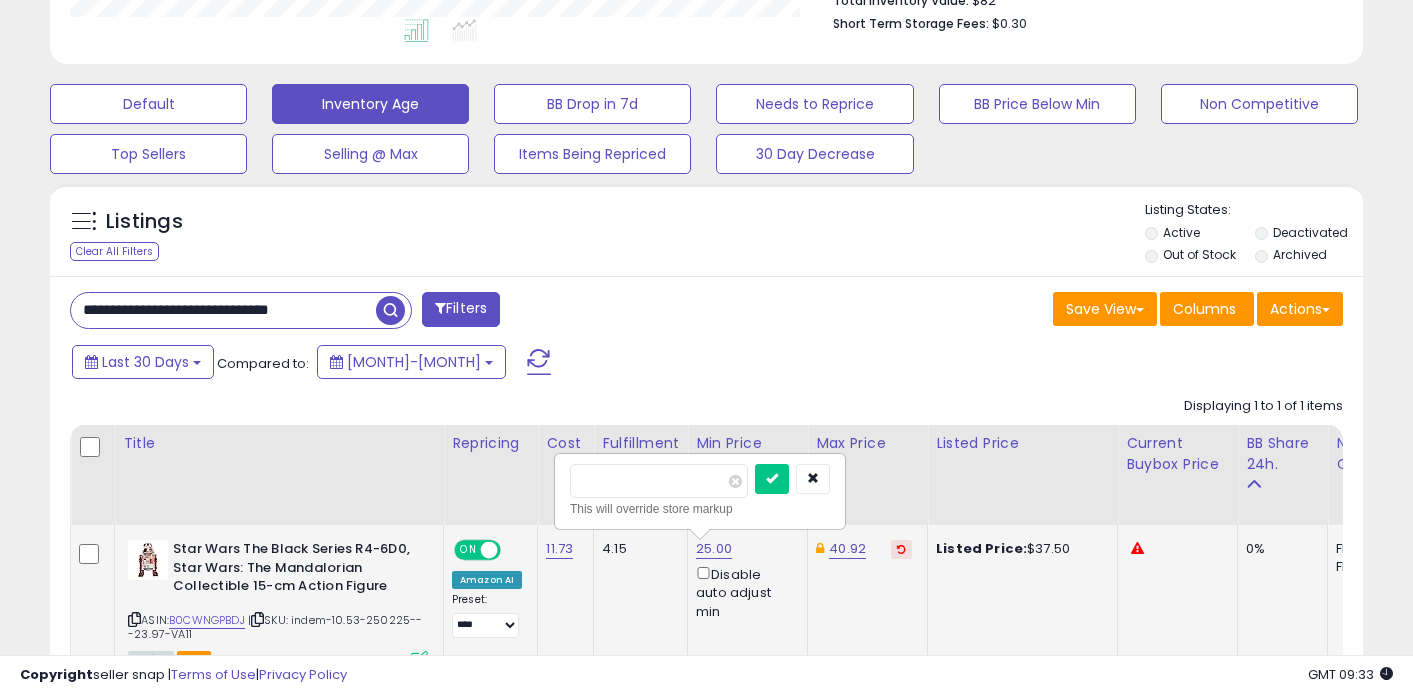 click on "*****" at bounding box center [659, 481] 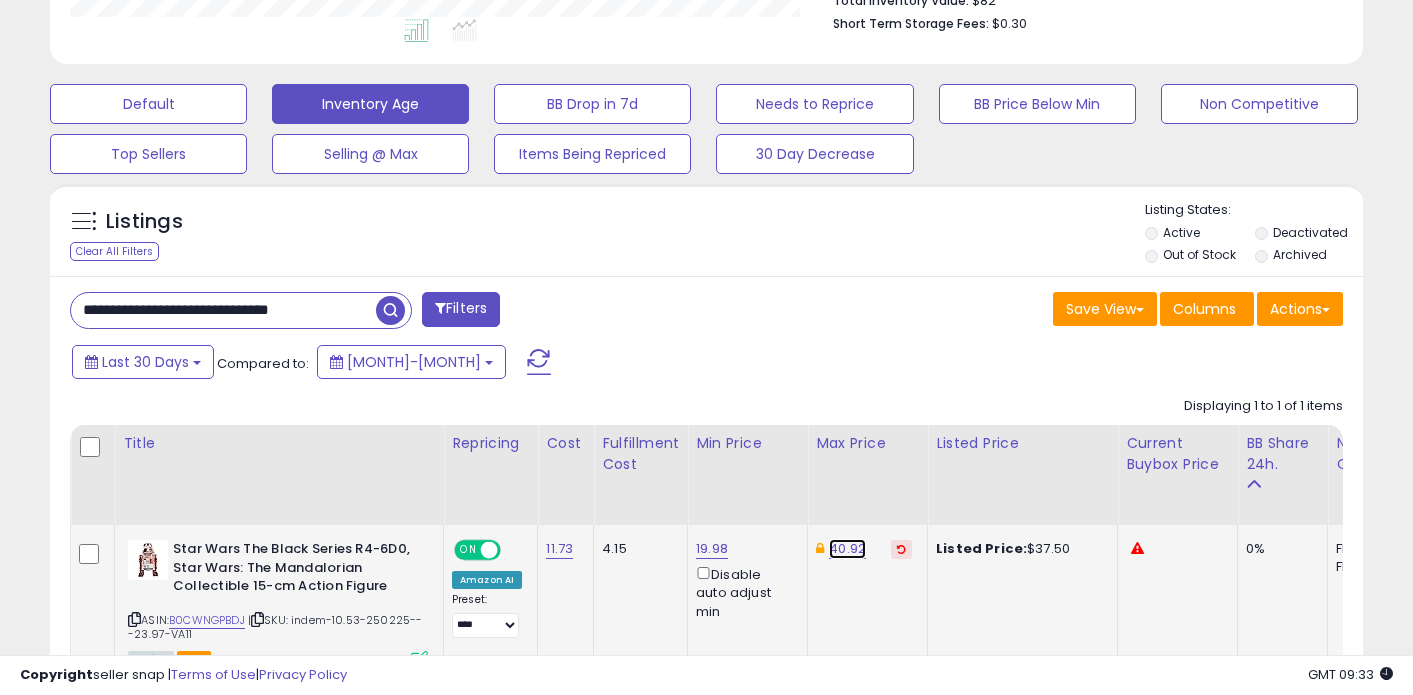 click on "40.92" at bounding box center (847, 549) 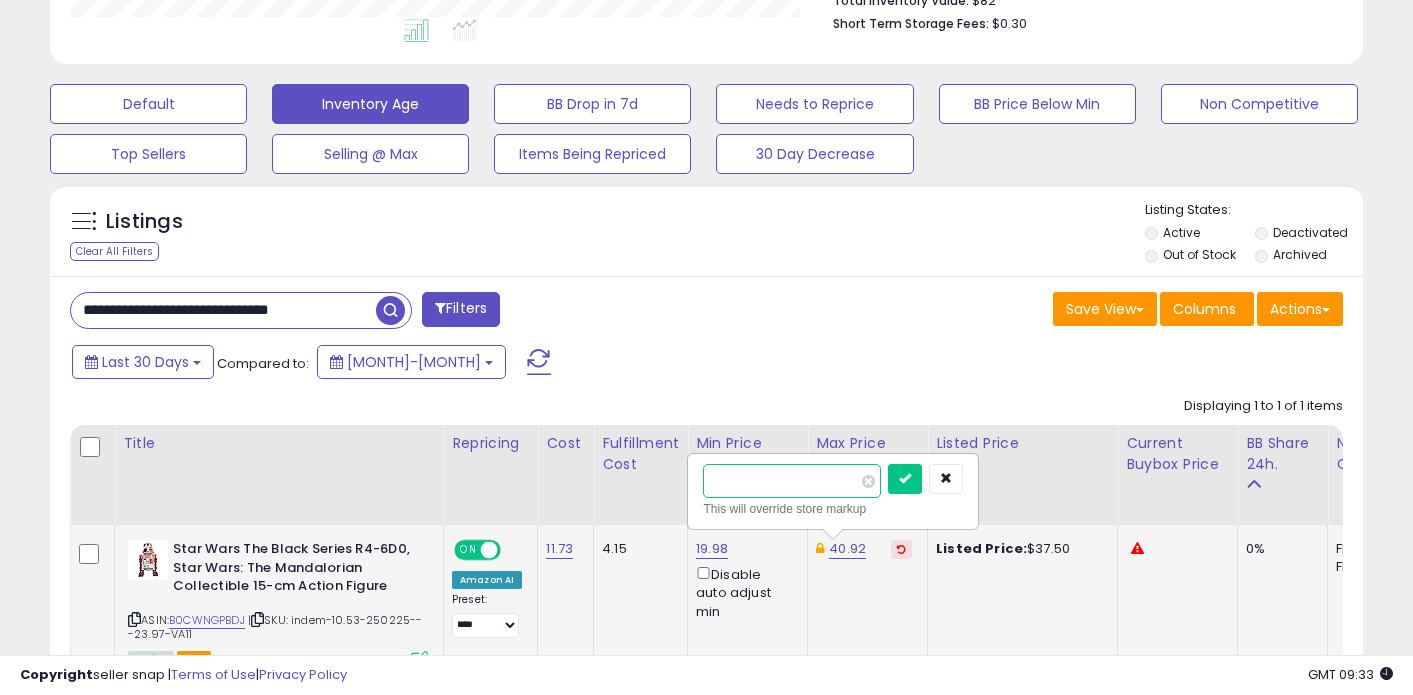 click at bounding box center [905, 479] 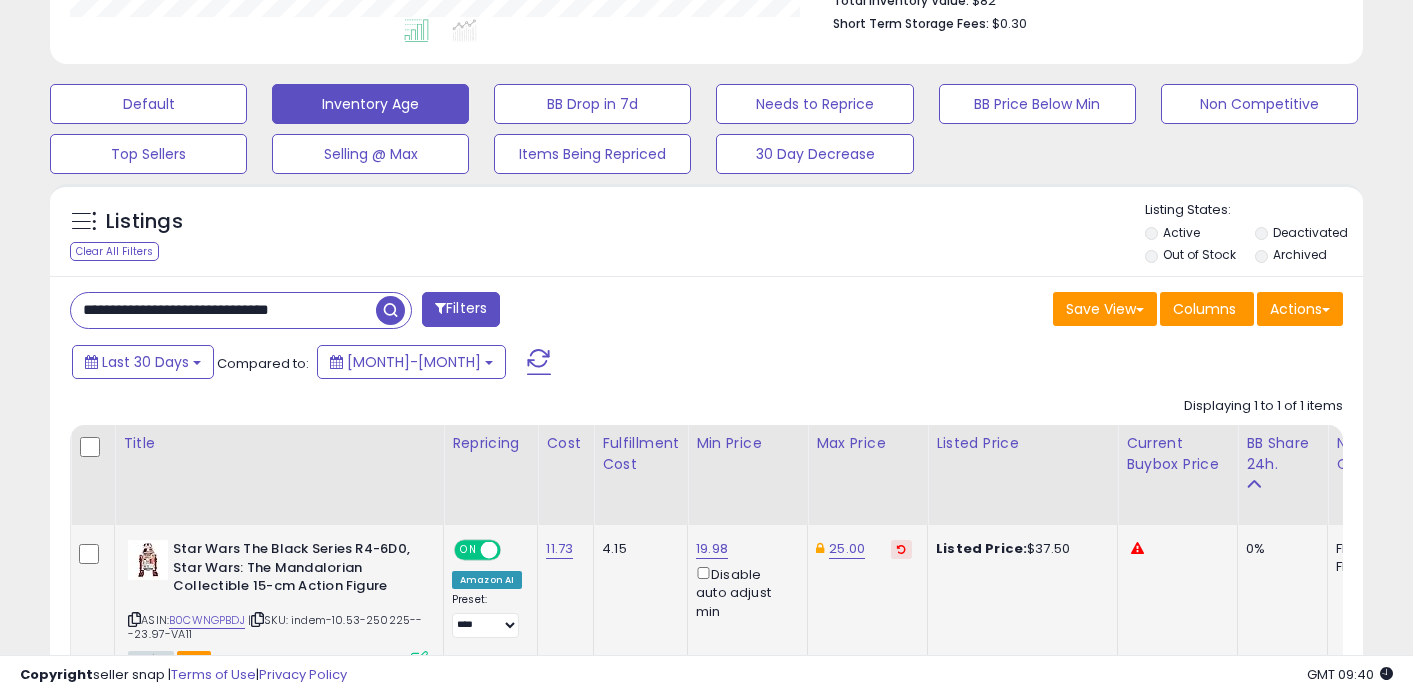 click on "**********" at bounding box center (223, 310) 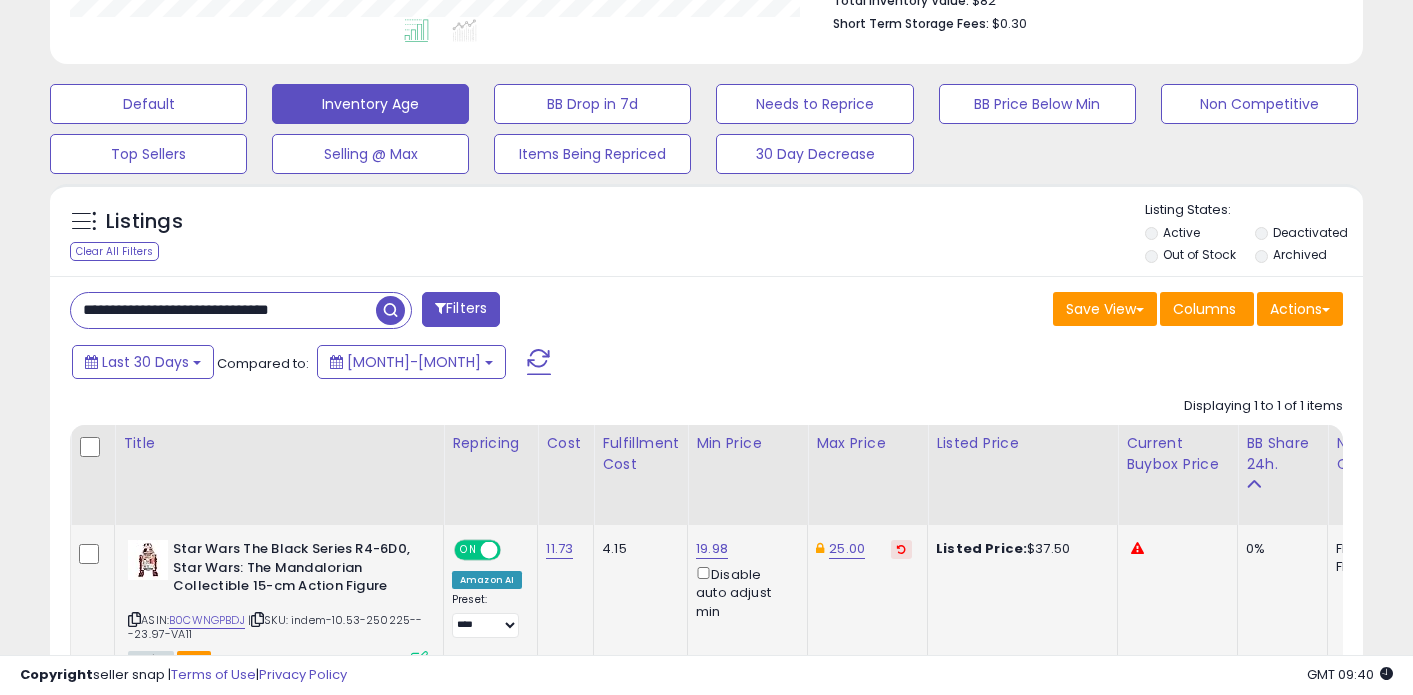 click on "**********" at bounding box center [223, 310] 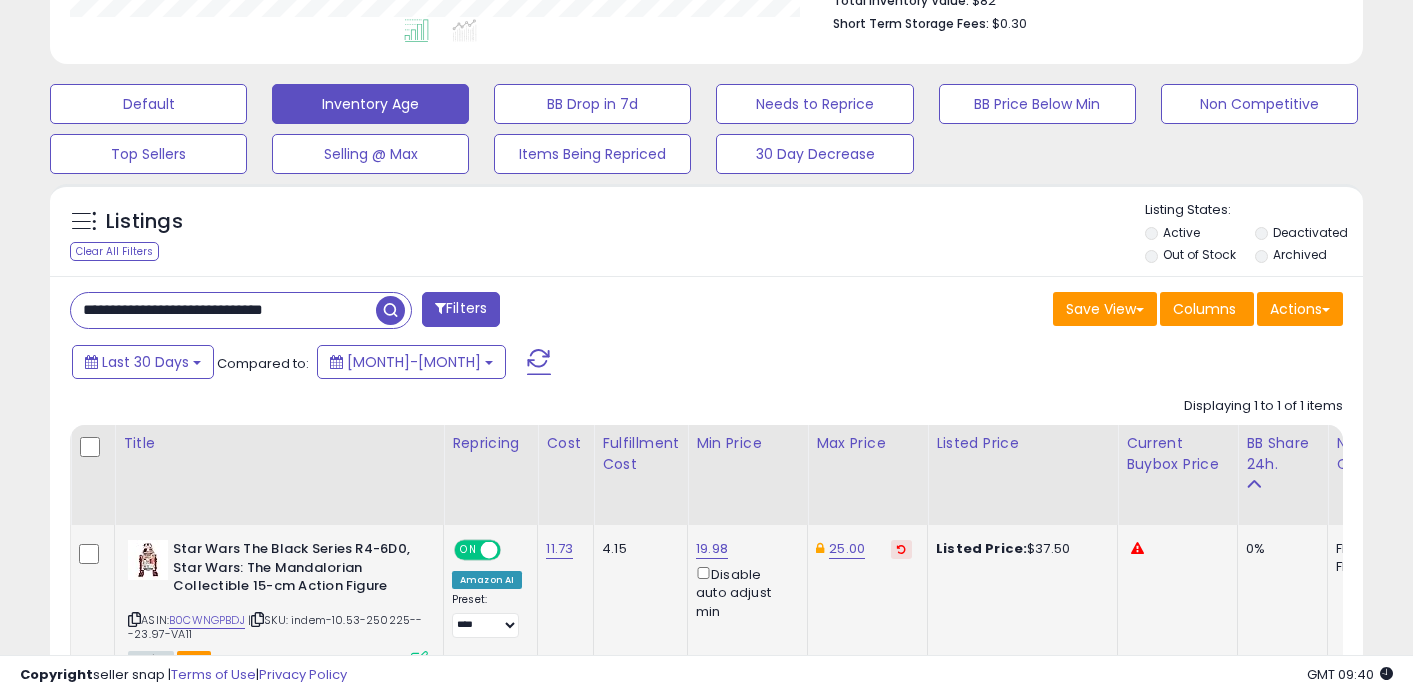 type on "**********" 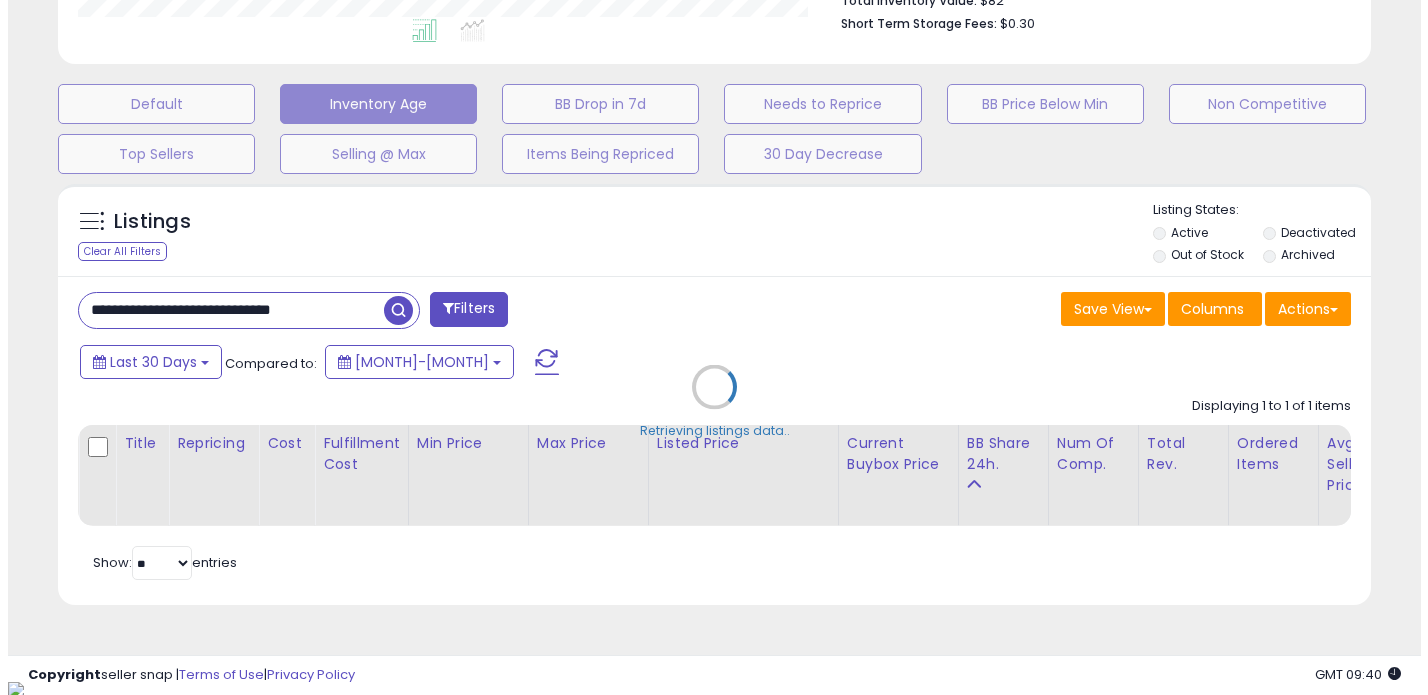 scroll, scrollTop: 999590, scrollLeft: 999231, axis: both 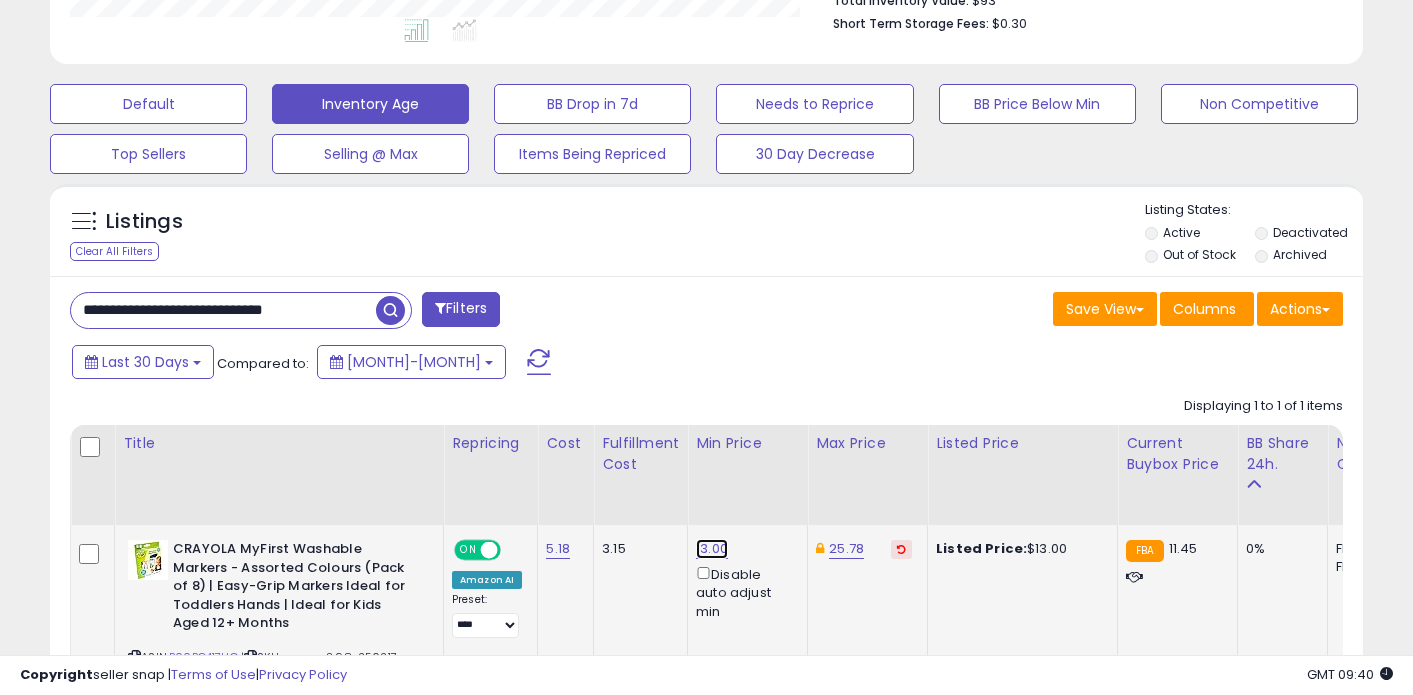 click on "13.00" at bounding box center [712, 549] 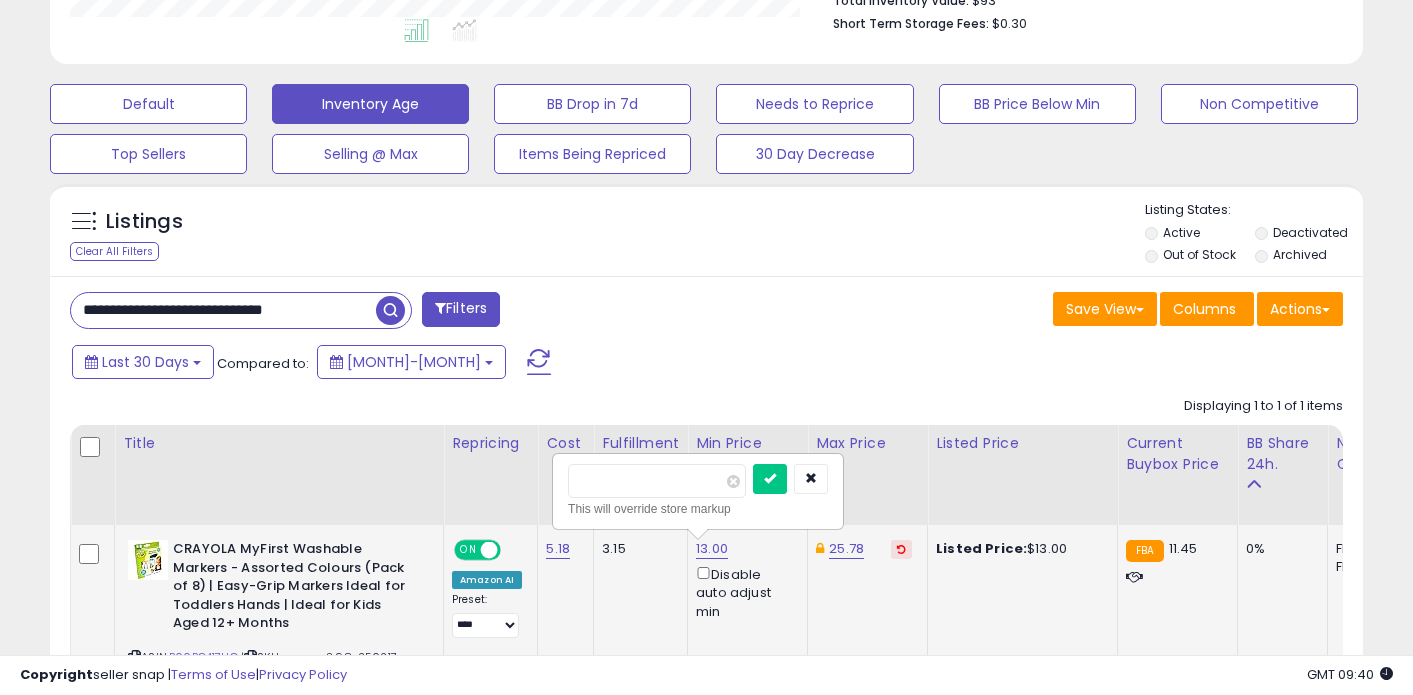 click on "*****" at bounding box center (657, 481) 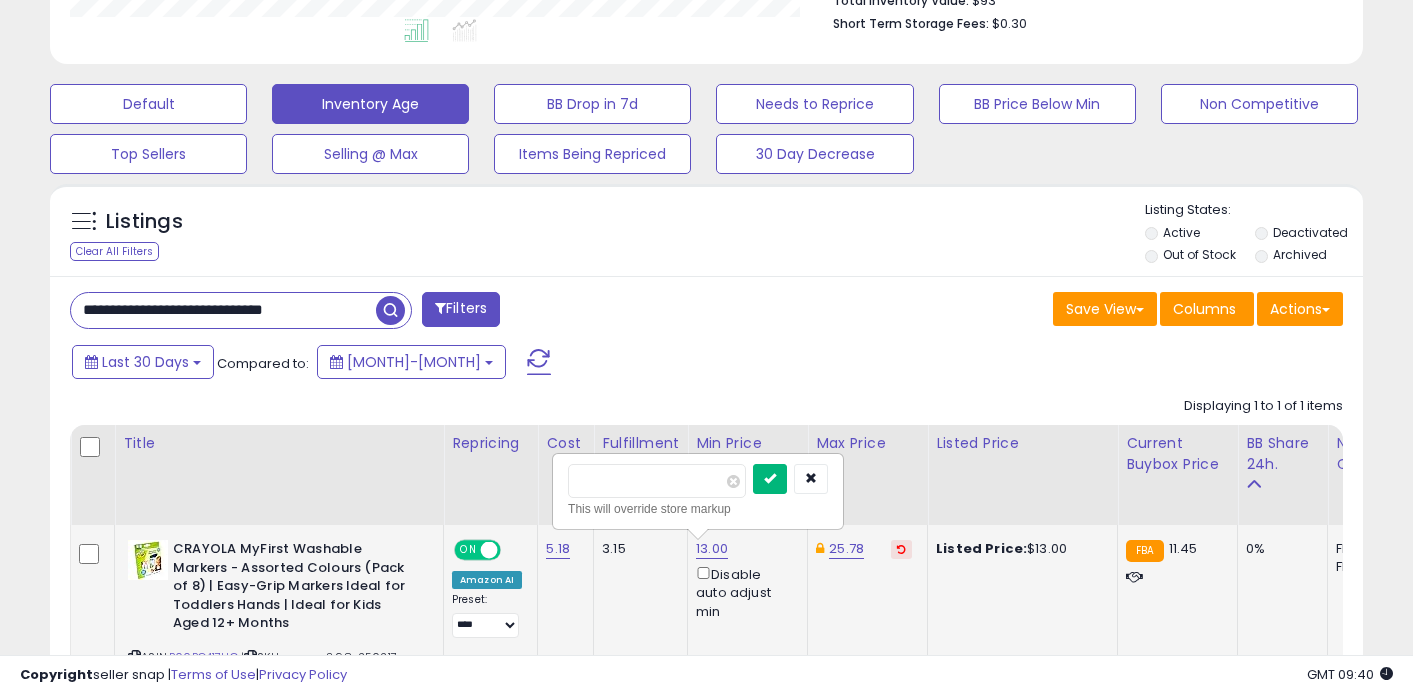 type on "*****" 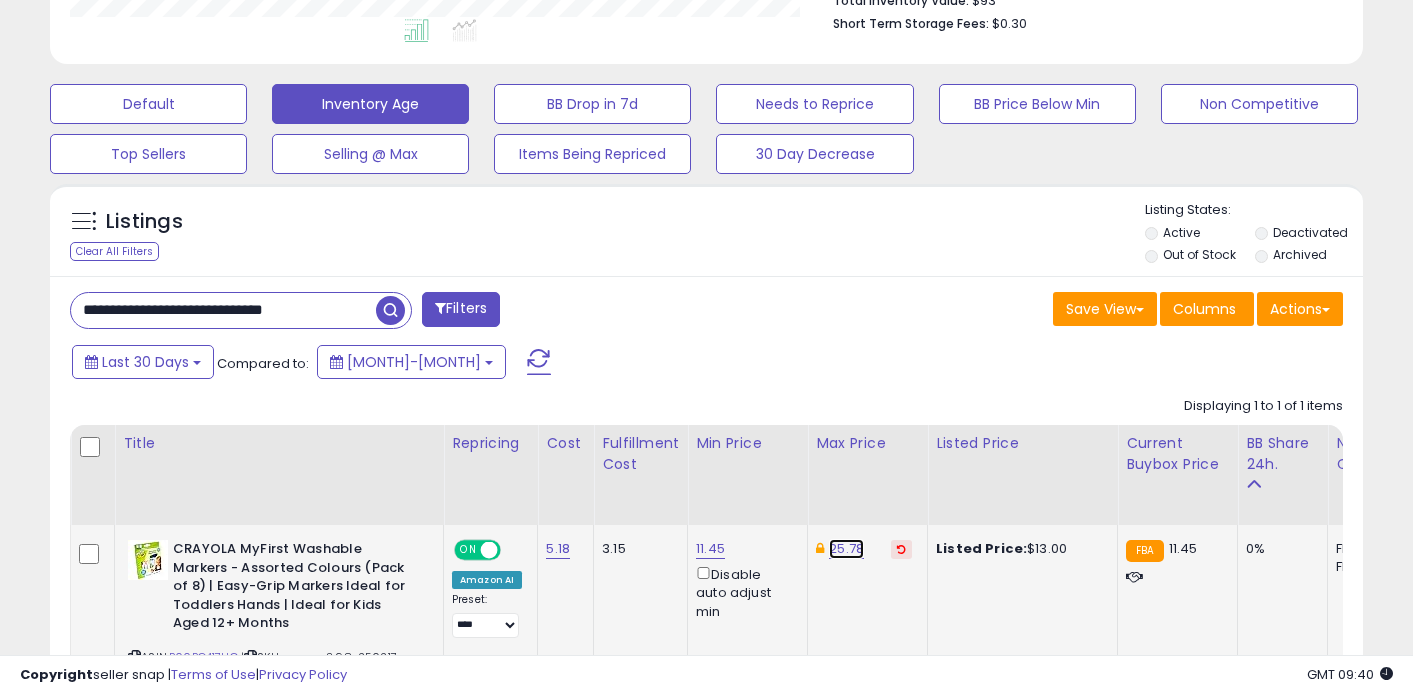 click on "25.78" at bounding box center [846, 549] 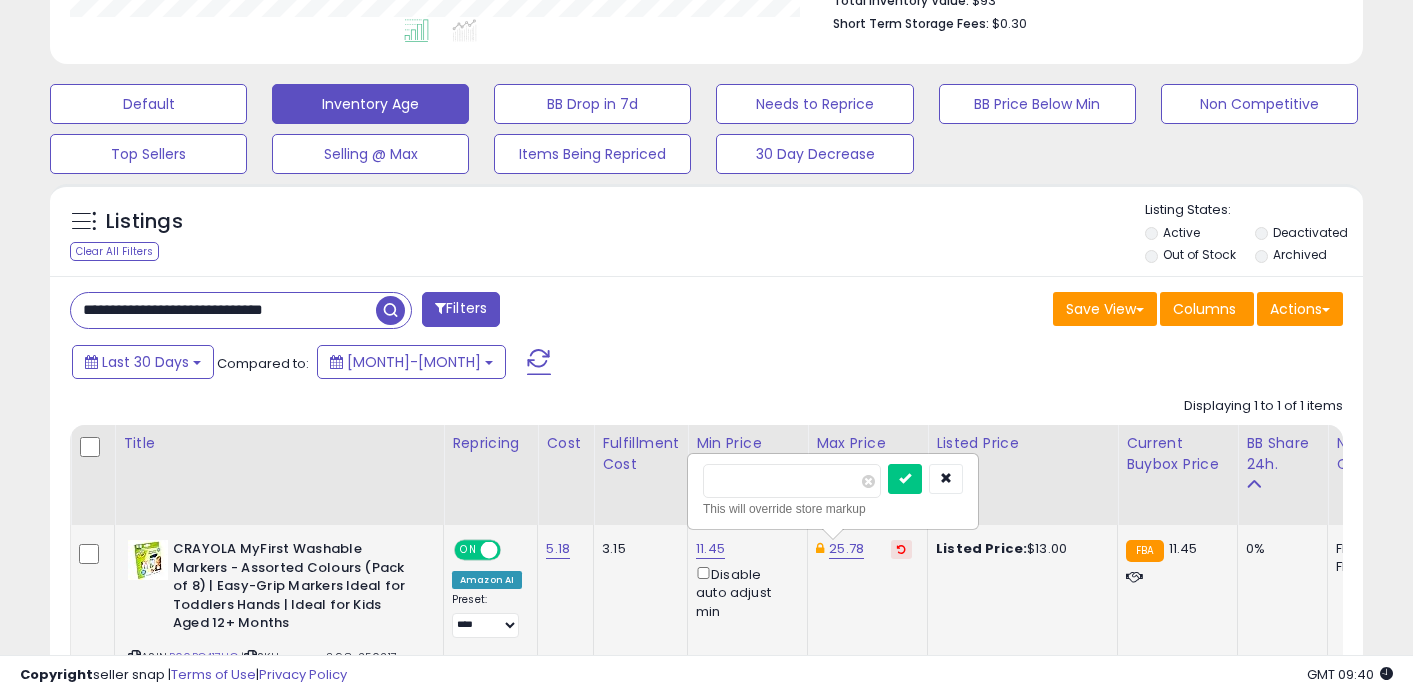 click on "*****" at bounding box center [792, 481] 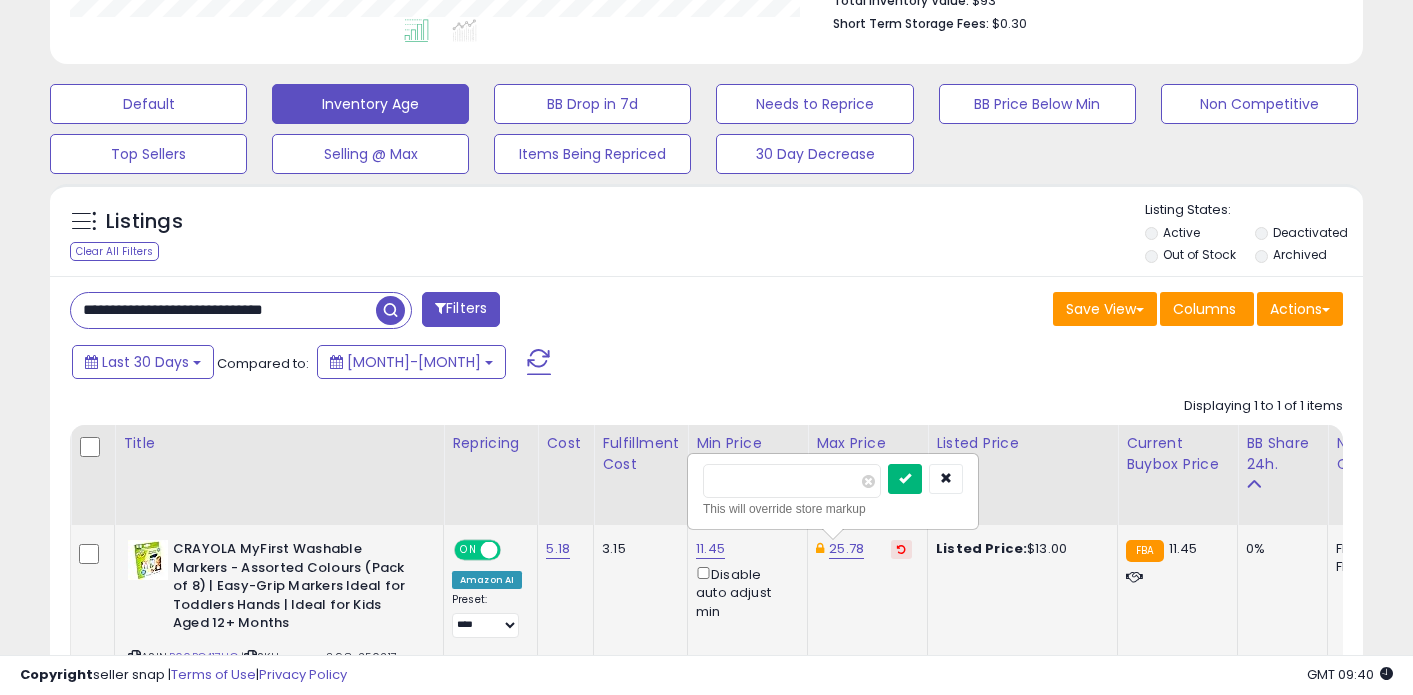 type on "**" 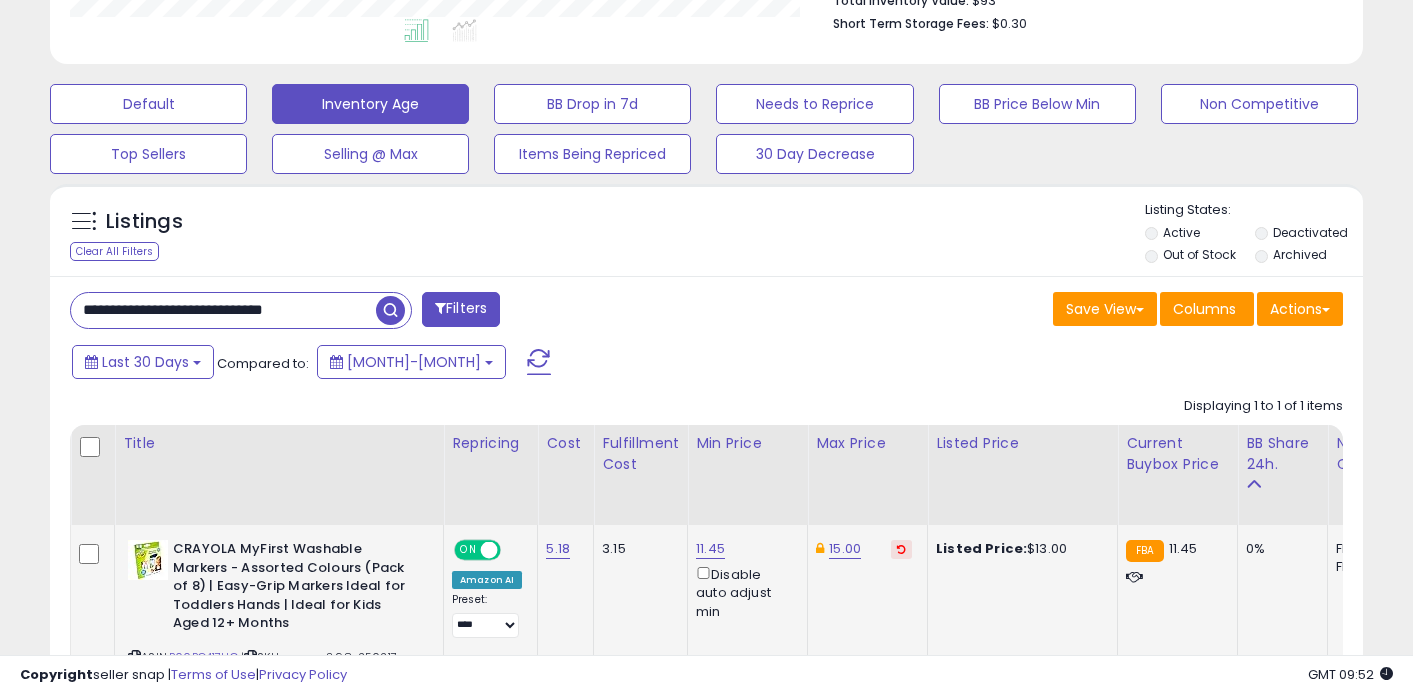 click on "**********" at bounding box center (223, 310) 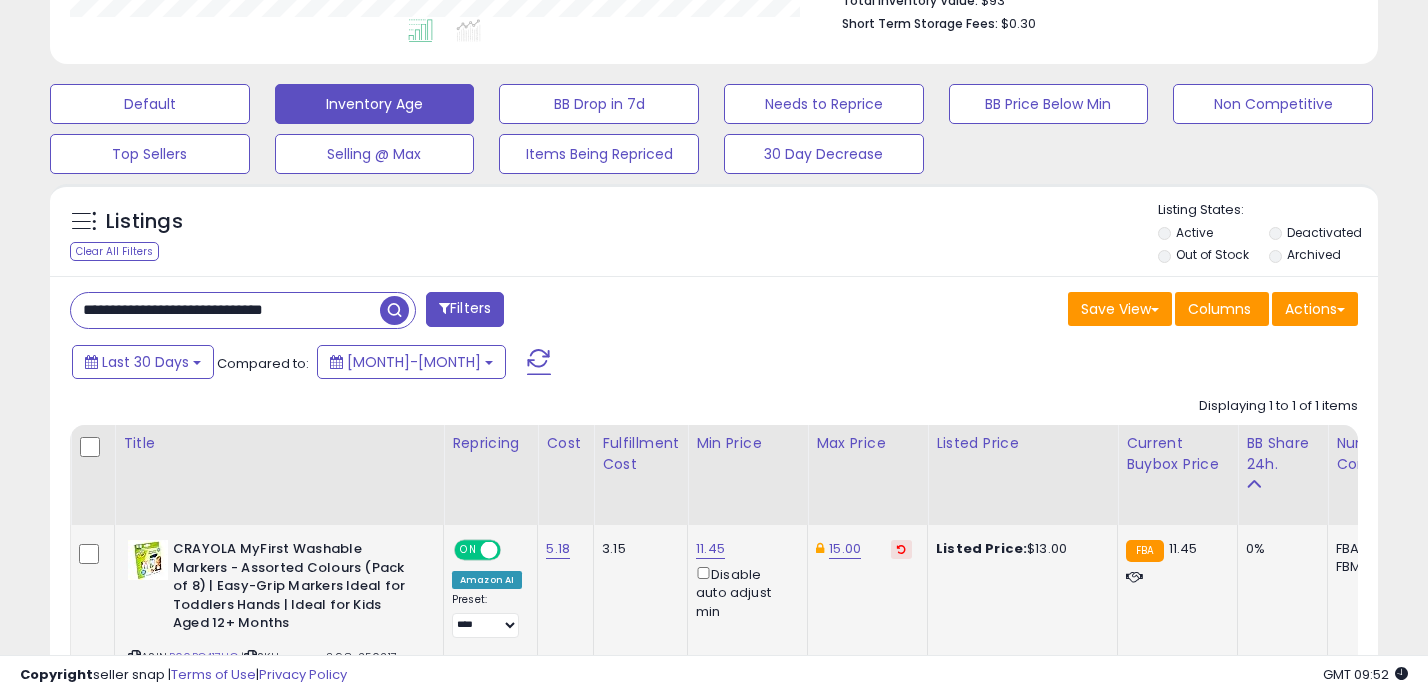 scroll, scrollTop: 999590, scrollLeft: 999231, axis: both 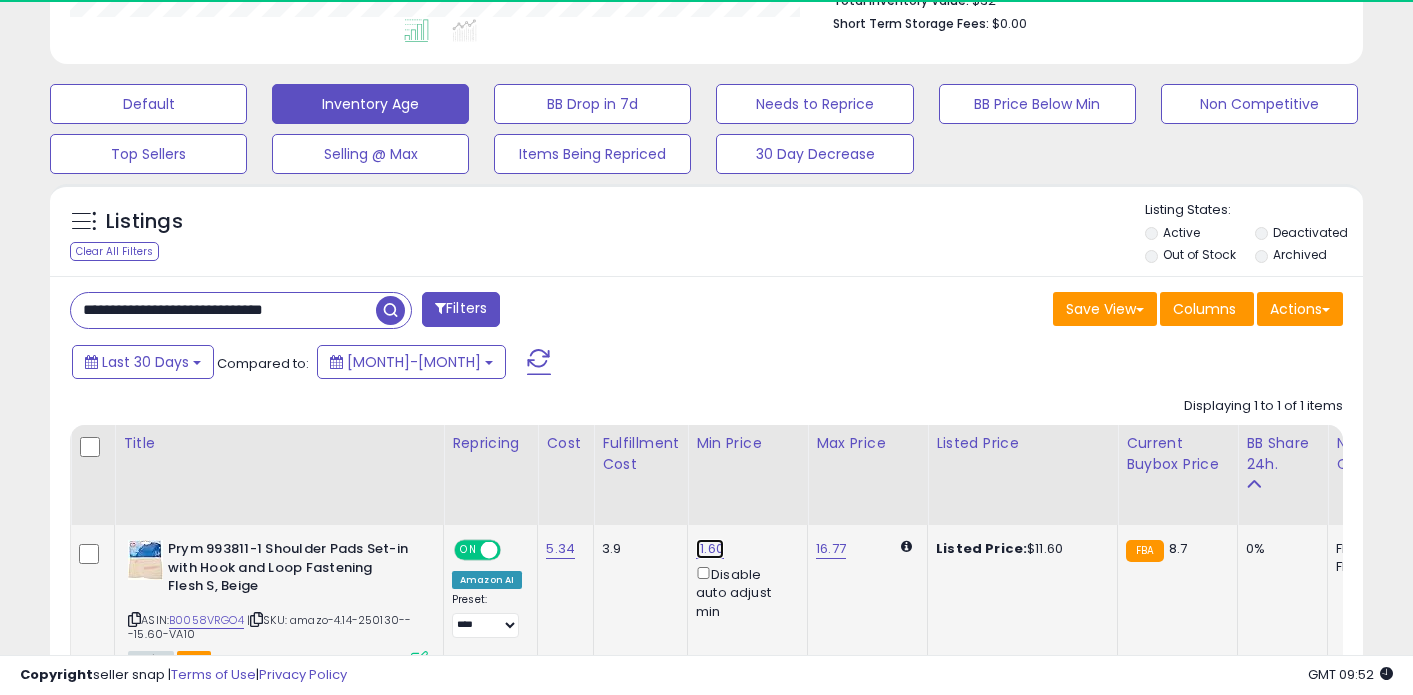 click on "11.60" at bounding box center [710, 549] 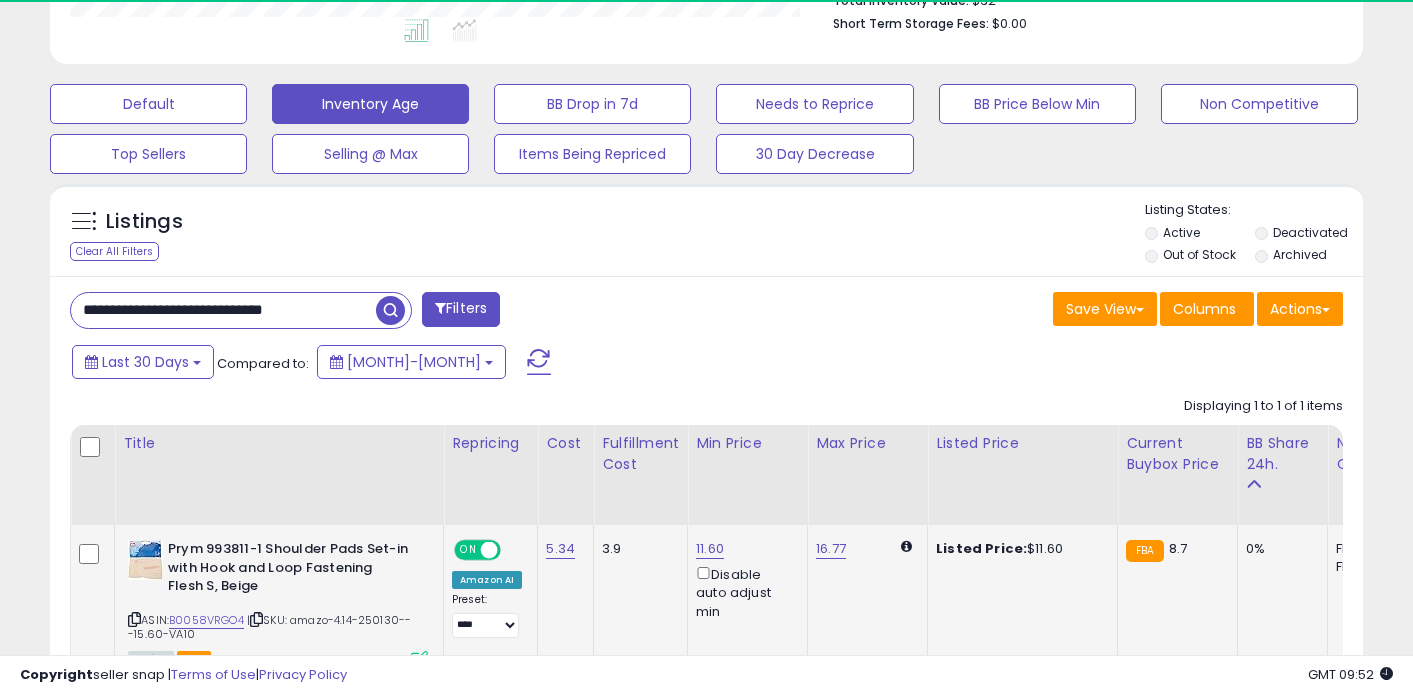 scroll, scrollTop: 999590, scrollLeft: 999240, axis: both 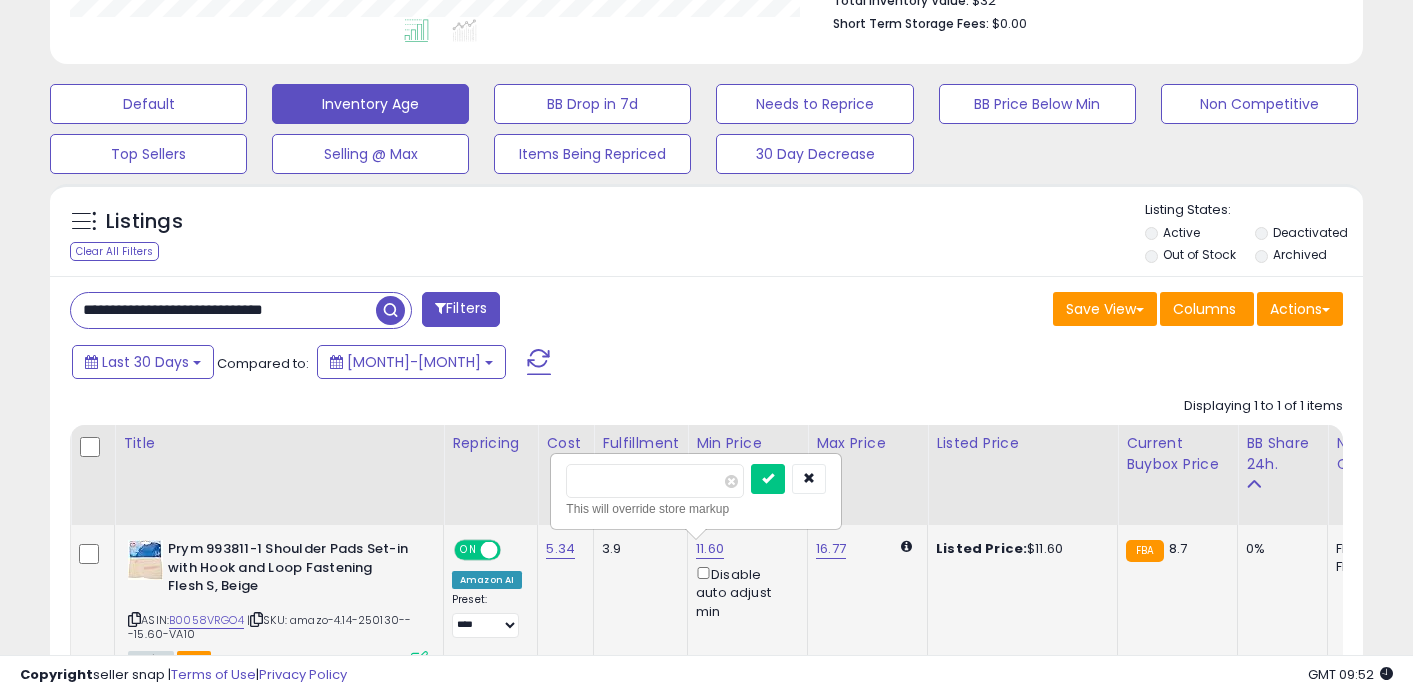 click on "*****" at bounding box center (655, 481) 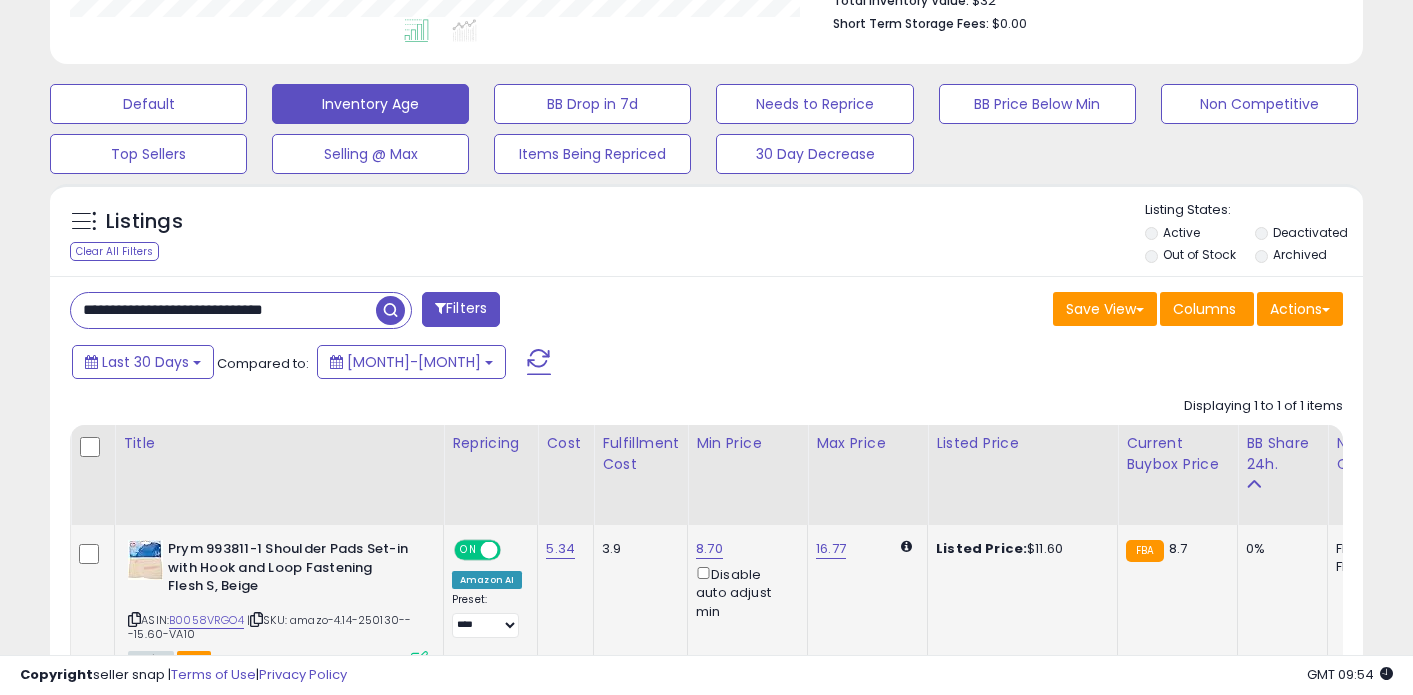 click on "**********" at bounding box center (223, 310) 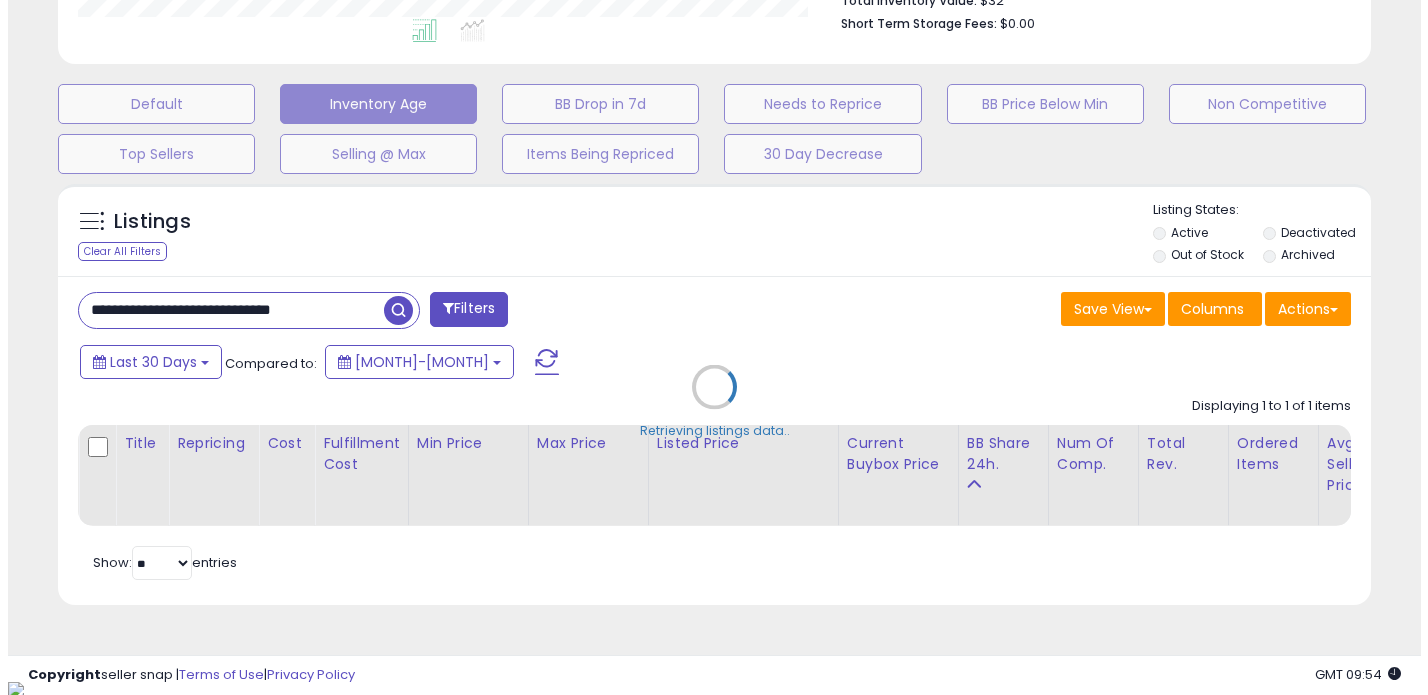 scroll, scrollTop: 999590, scrollLeft: 999231, axis: both 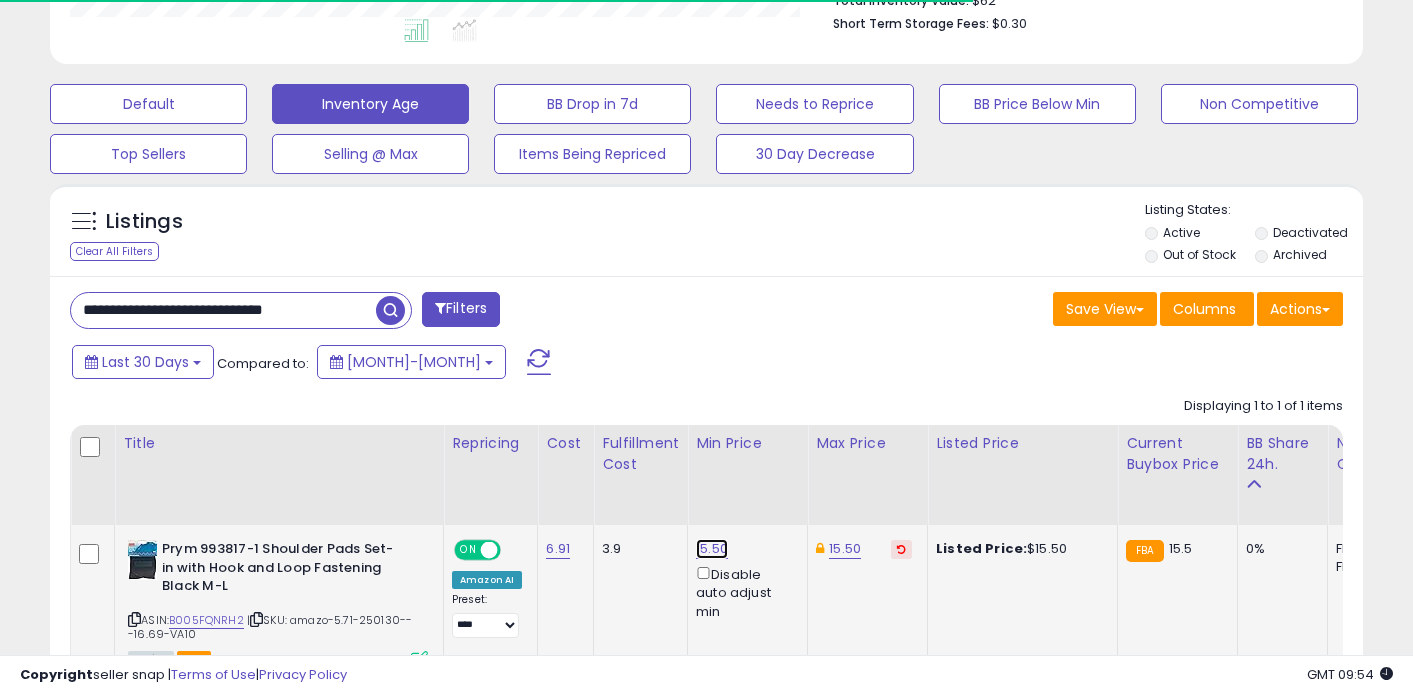 click on "15.50" at bounding box center [712, 549] 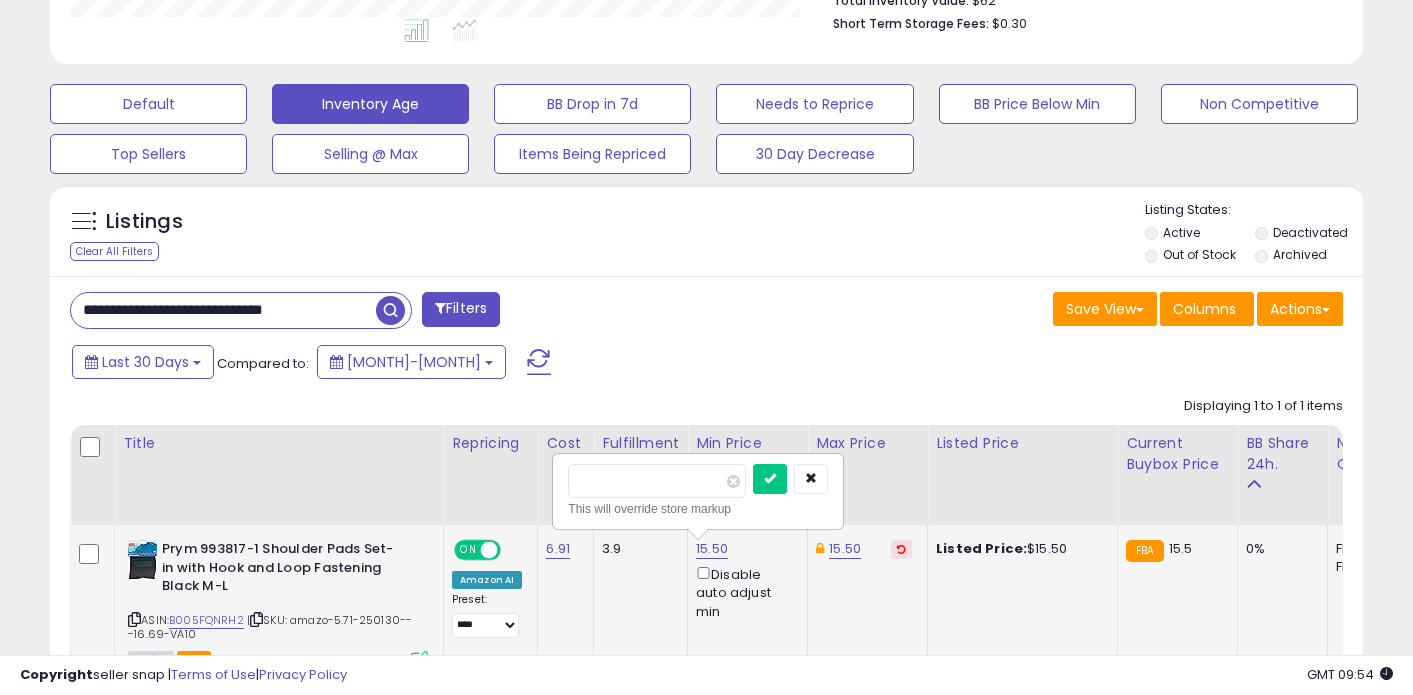 scroll, scrollTop: 999590, scrollLeft: 999240, axis: both 